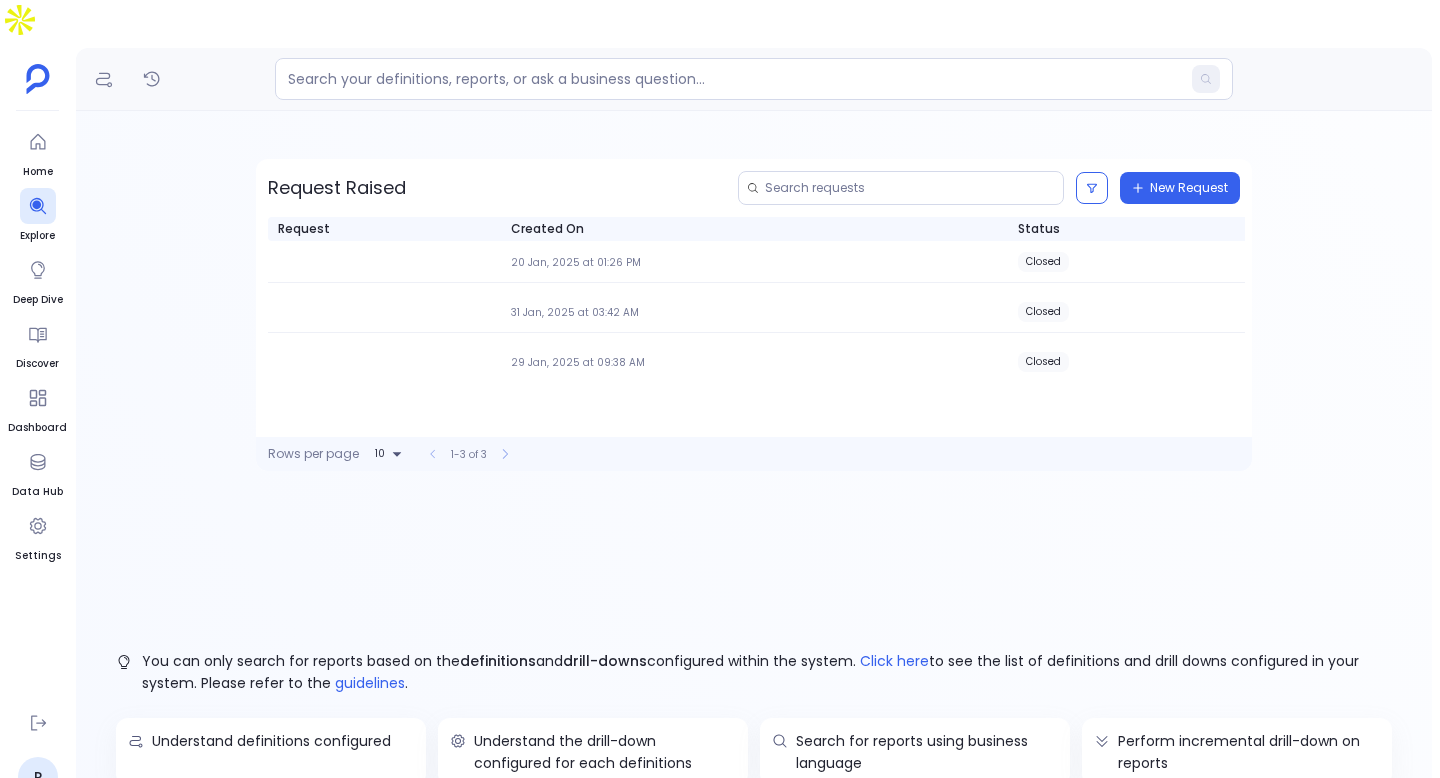 scroll, scrollTop: 0, scrollLeft: 0, axis: both 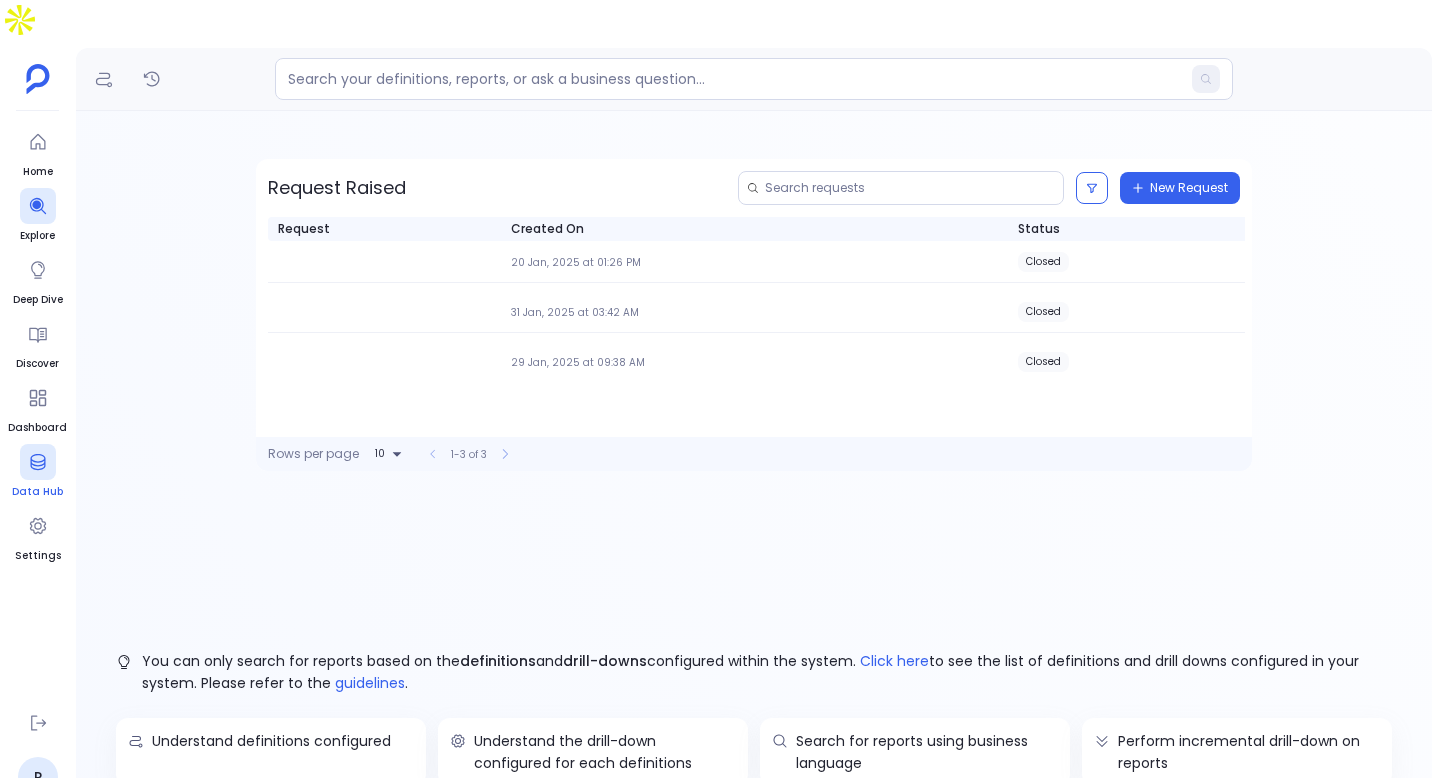 click at bounding box center [38, 462] 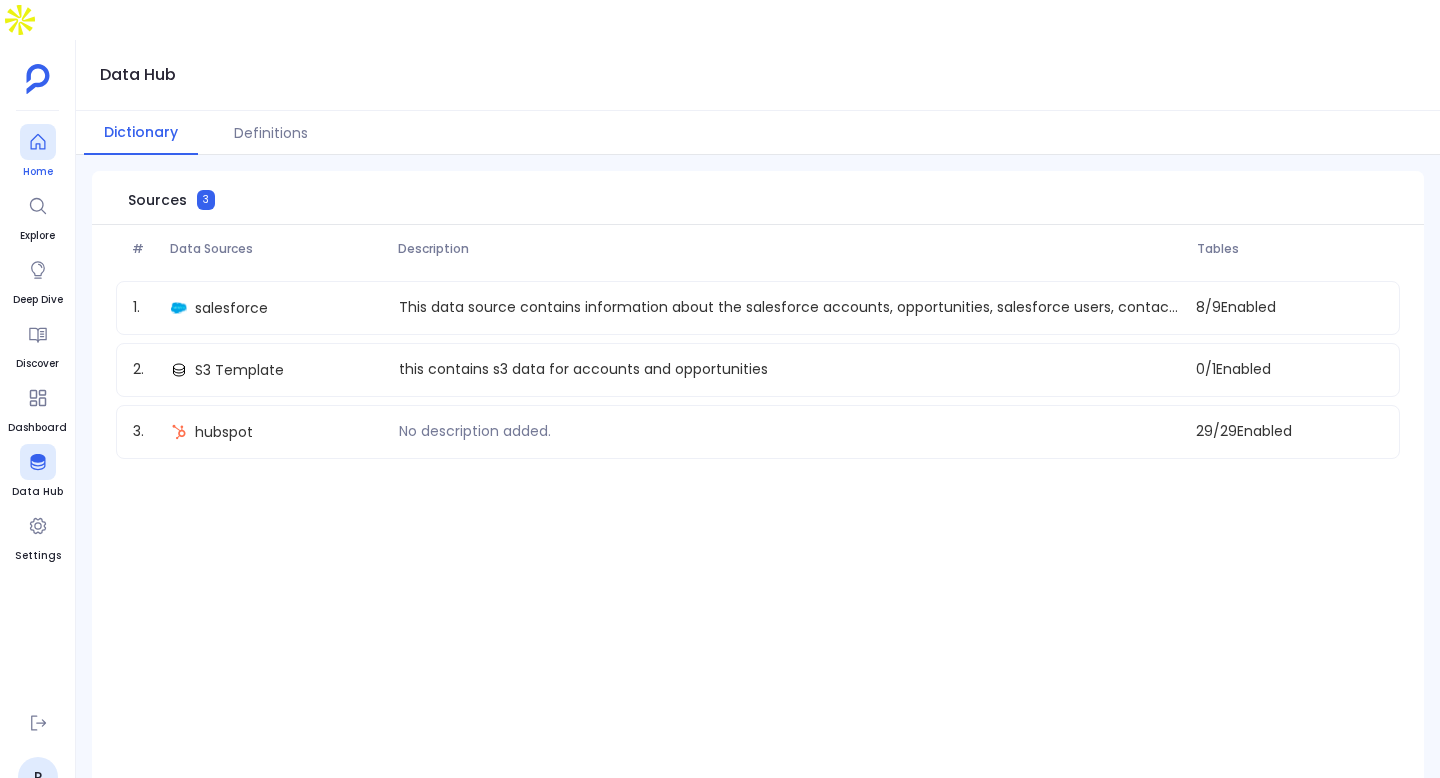 click at bounding box center [38, 142] 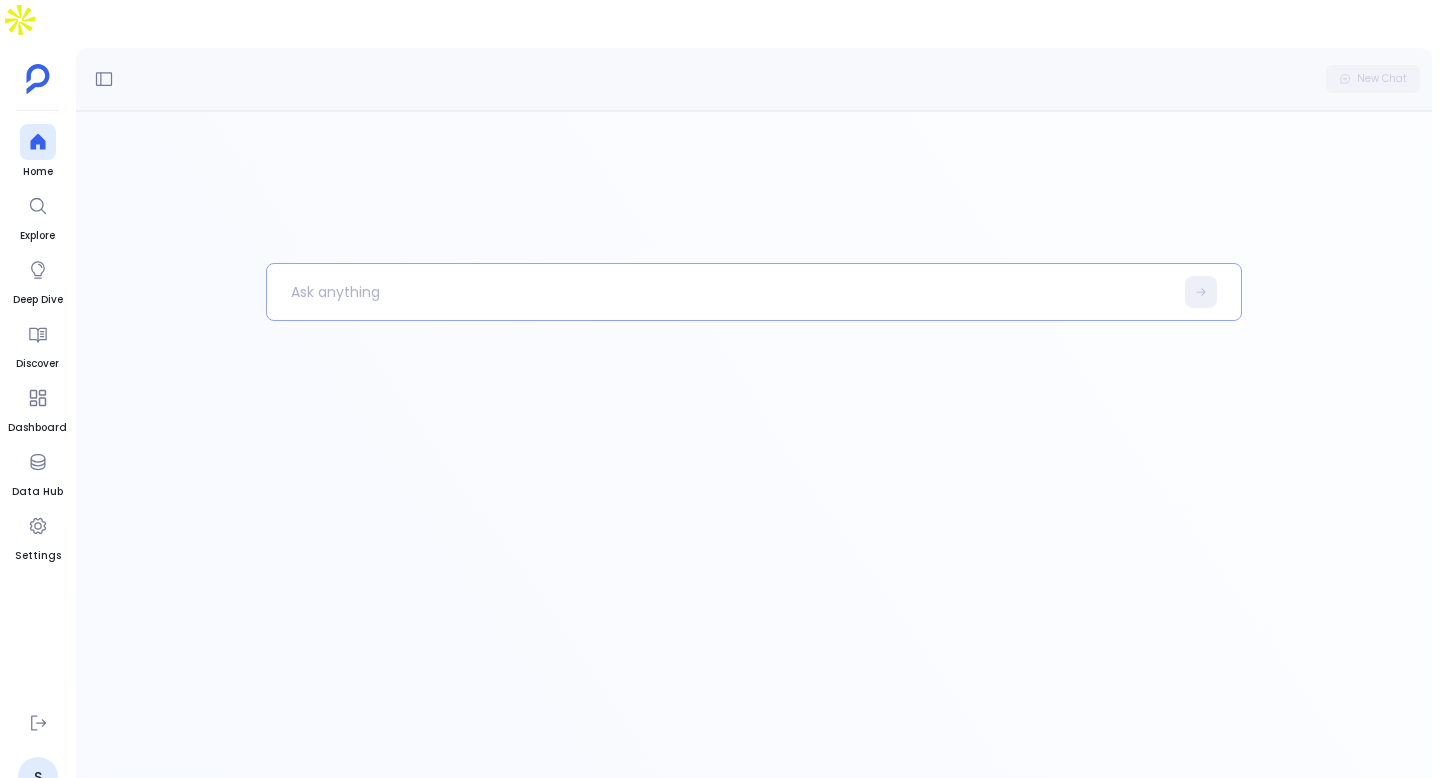 click at bounding box center (720, 292) 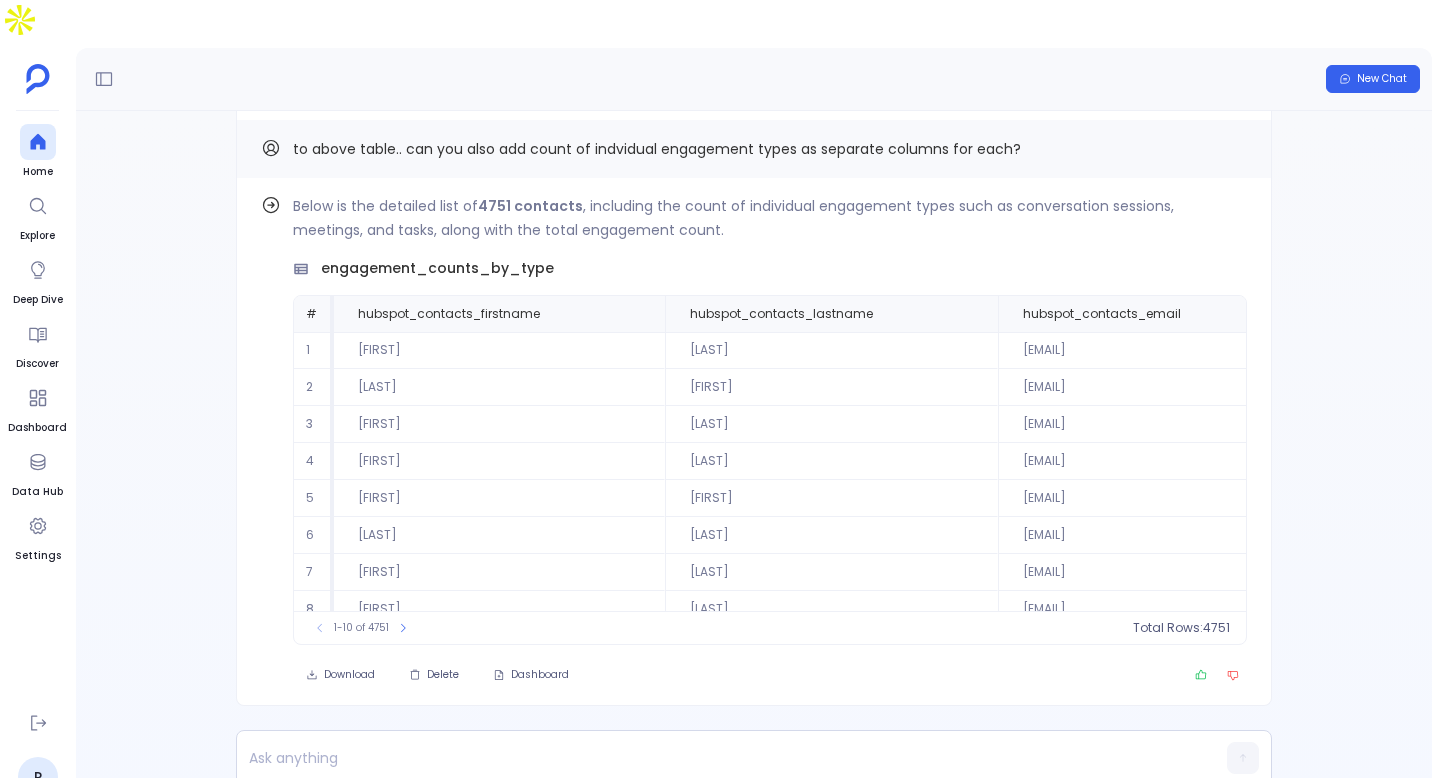 scroll, scrollTop: 0, scrollLeft: 0, axis: both 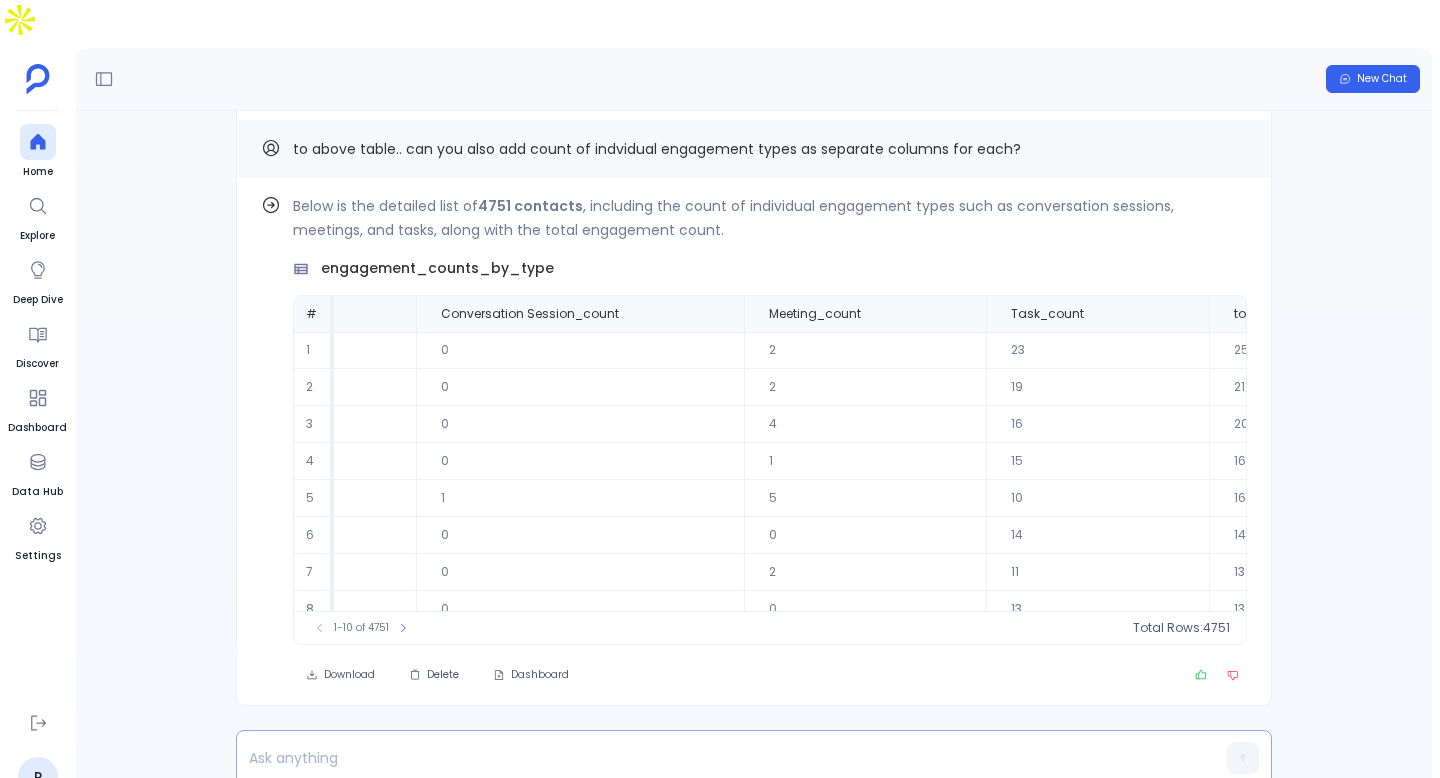 click at bounding box center [715, 758] 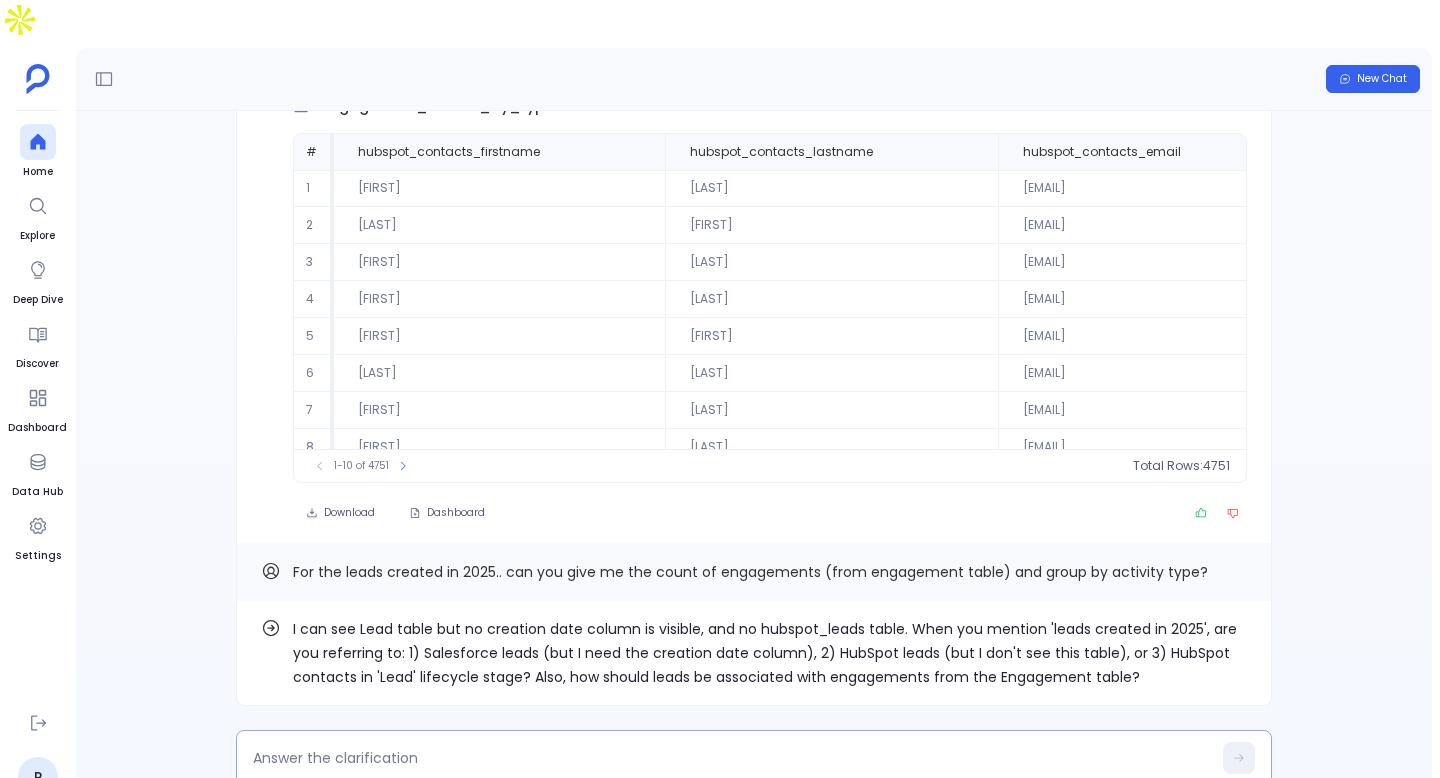 click at bounding box center [754, 758] 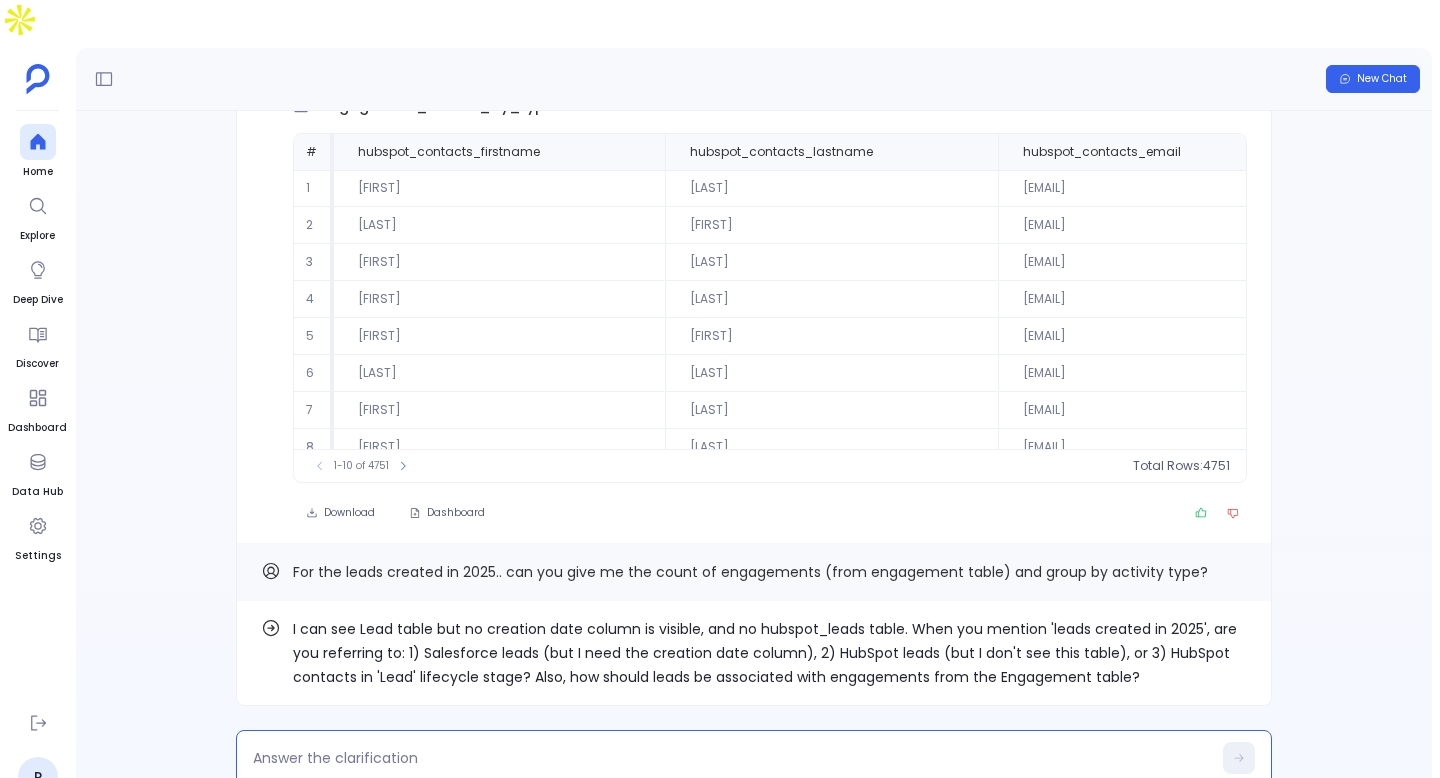 click at bounding box center [732, 758] 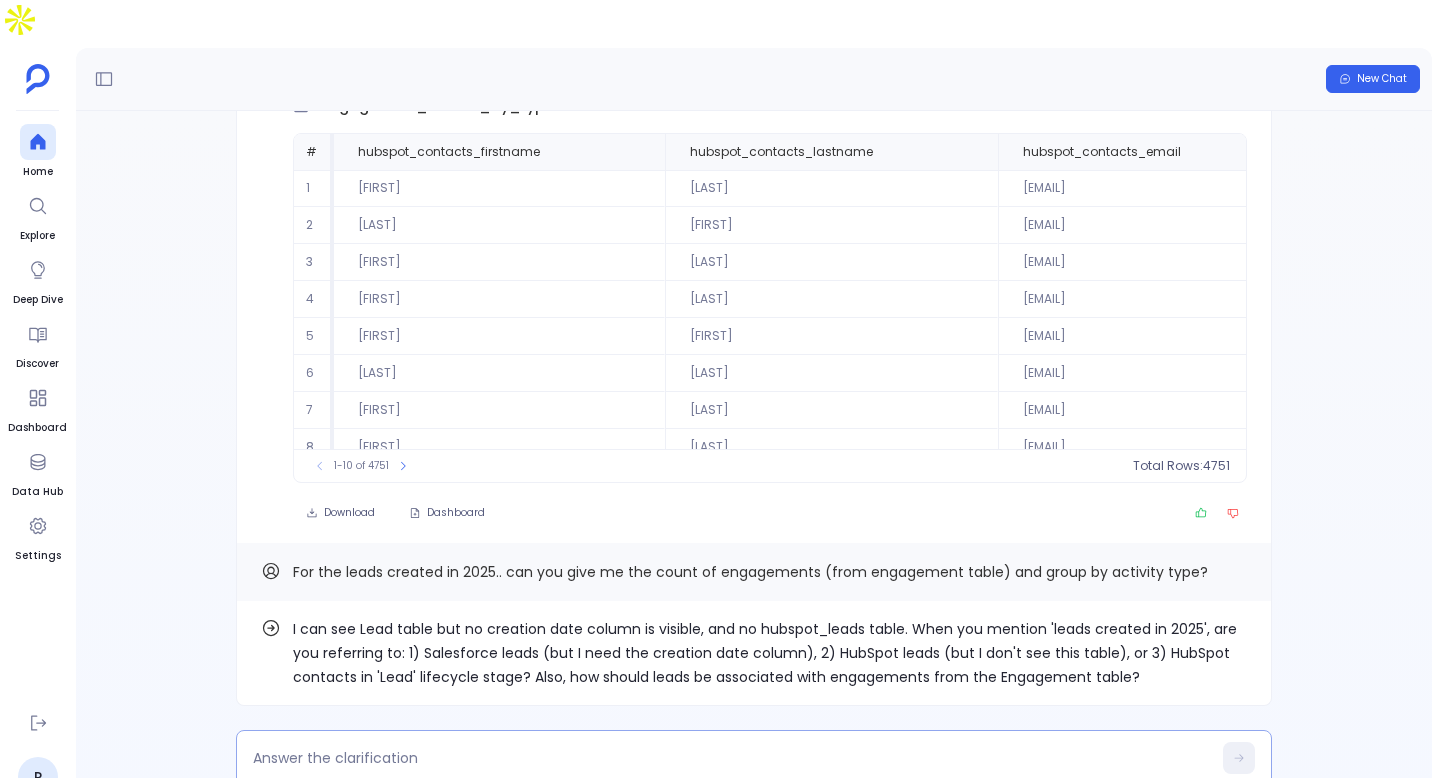 click at bounding box center (754, 758) 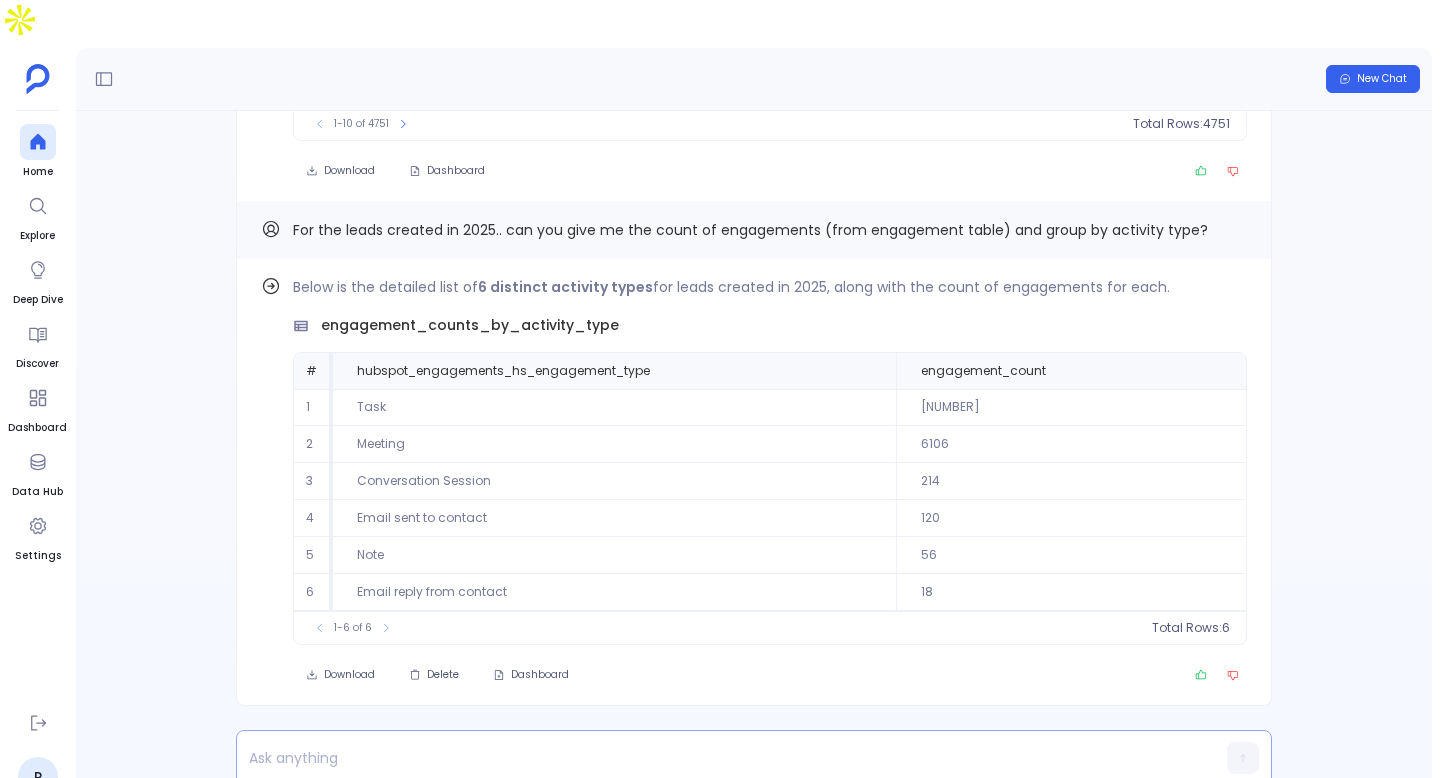 click at bounding box center [715, 758] 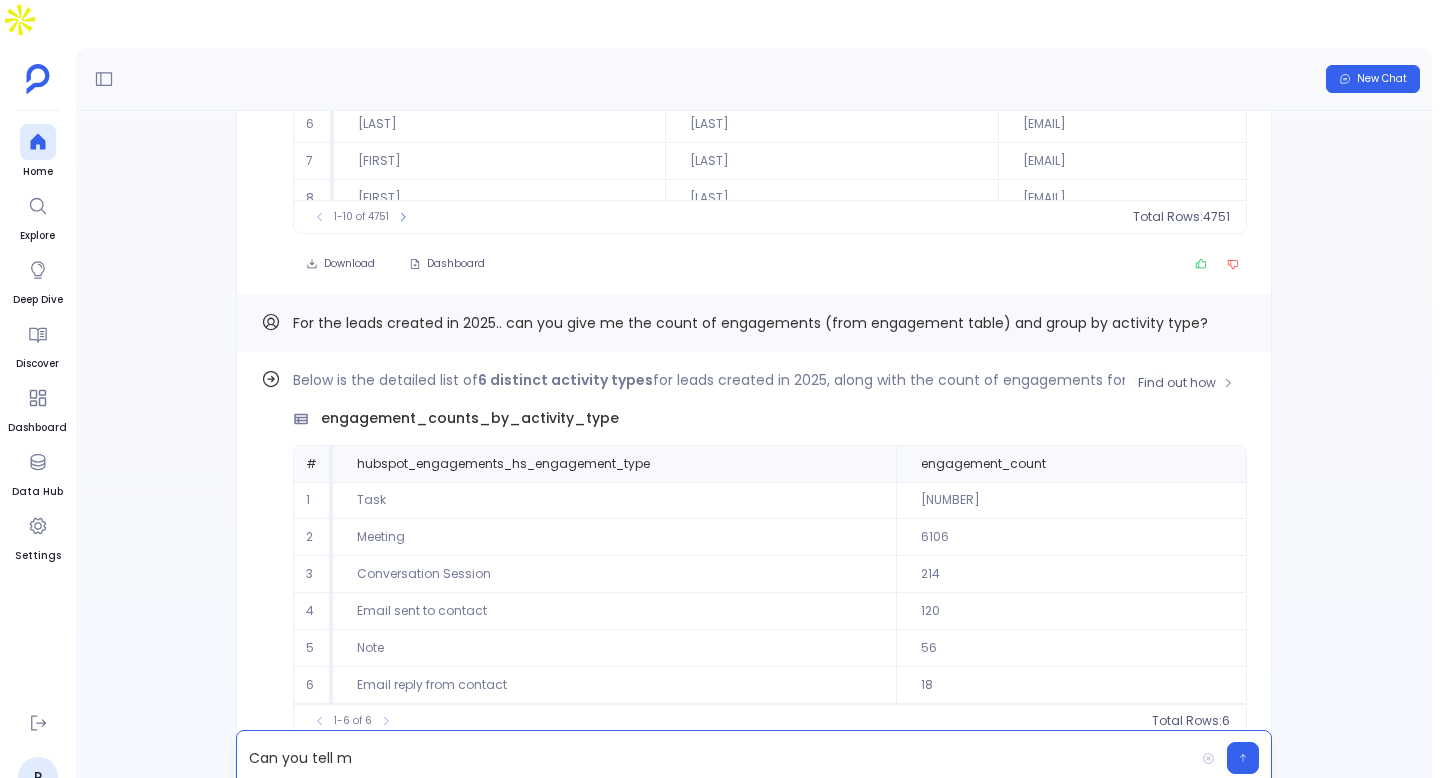 scroll, scrollTop: 0, scrollLeft: 0, axis: both 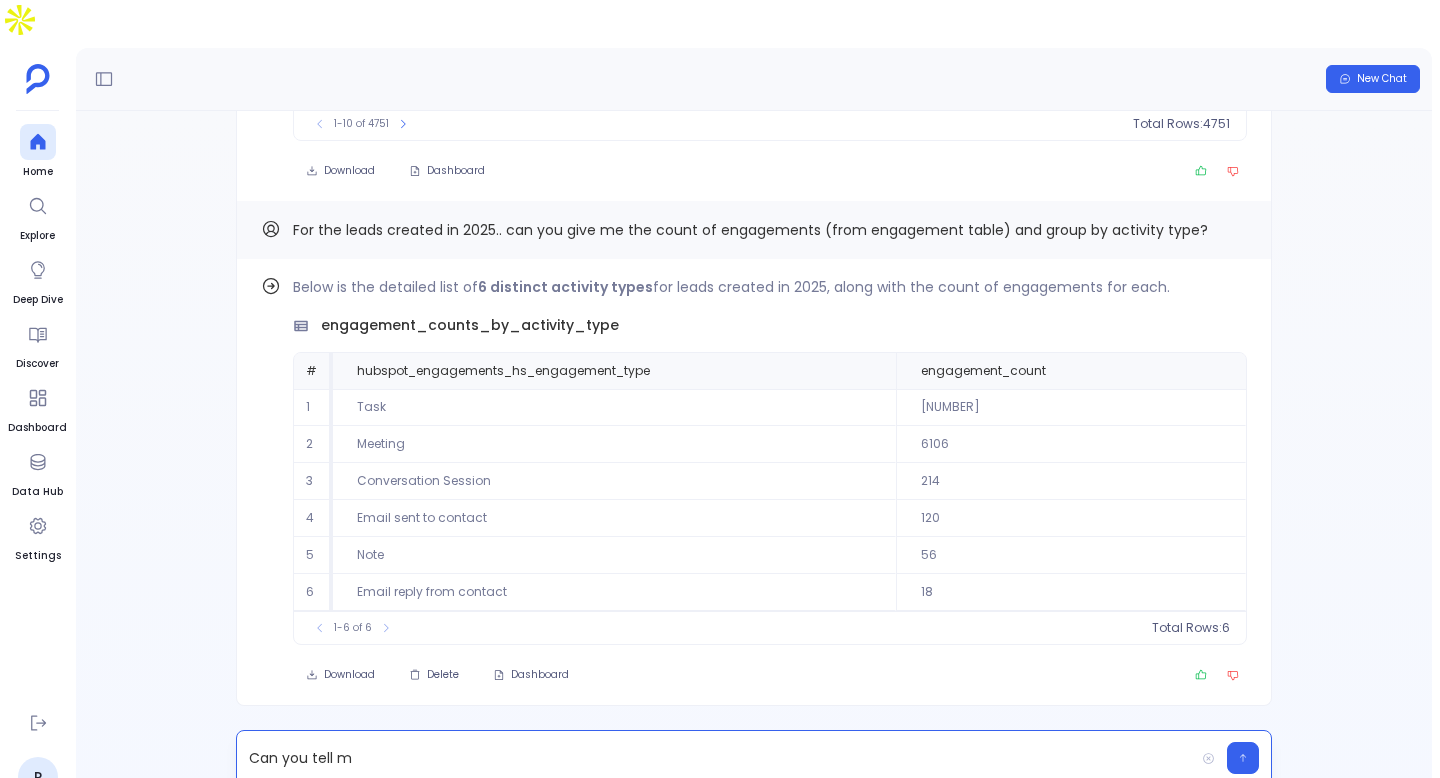 click on "Can you tell m" at bounding box center (715, 758) 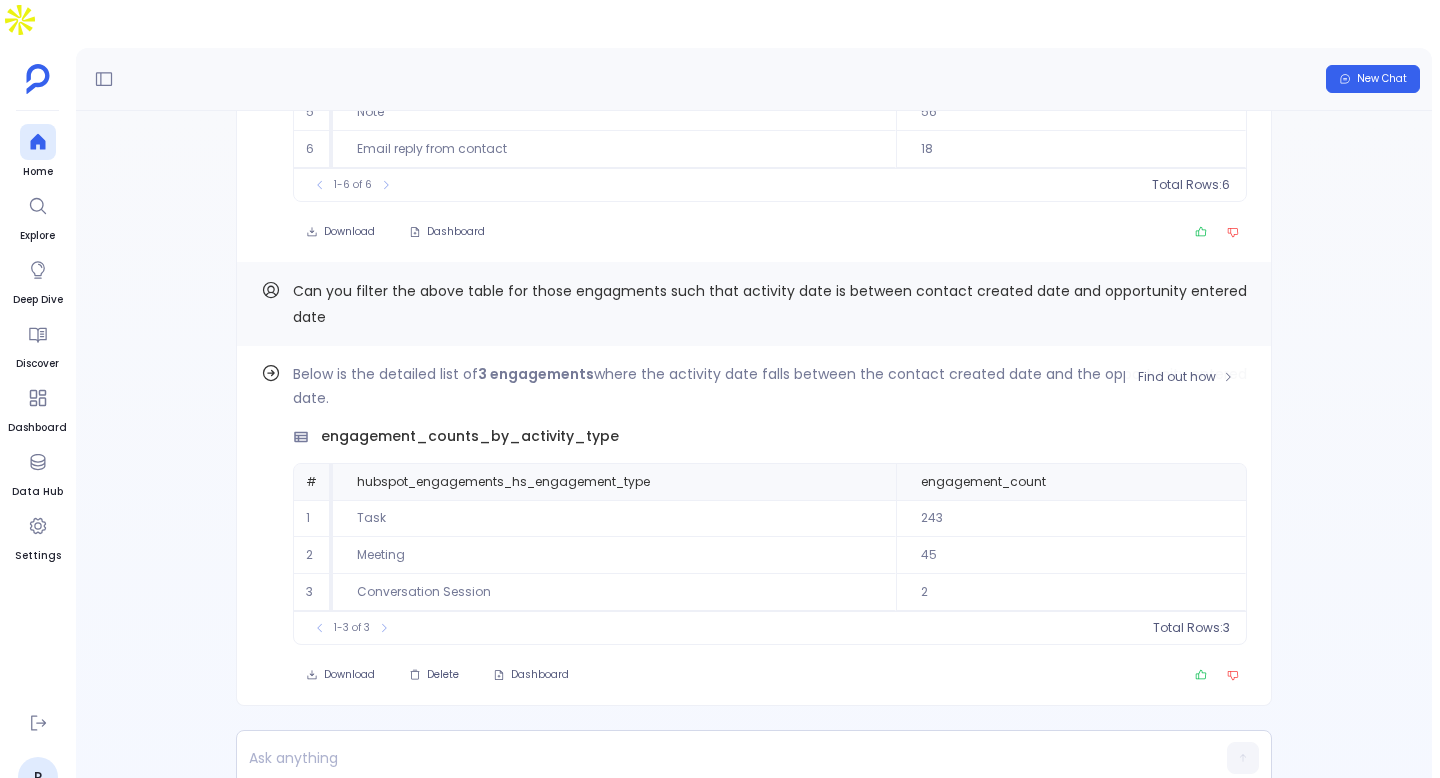 click on "Find out how Below is the detailed list of  3 engagements  where the activity date falls between the contact created date and the opportunity entered date. engagement_counts_by_activity_type # hubspot_engagements_hs_engagement_type engagement_count 1 Task 243 2 Meeting 45 3 Conversation Session 2
To pick up a draggable item, press the space bar.
While dragging, use the arrow keys to move the item.
Press space again to drop the item in its new position, or press escape to cancel.
1-3 of 3 Total Rows:  3 Download Delete Dashboard" at bounding box center (754, 526) 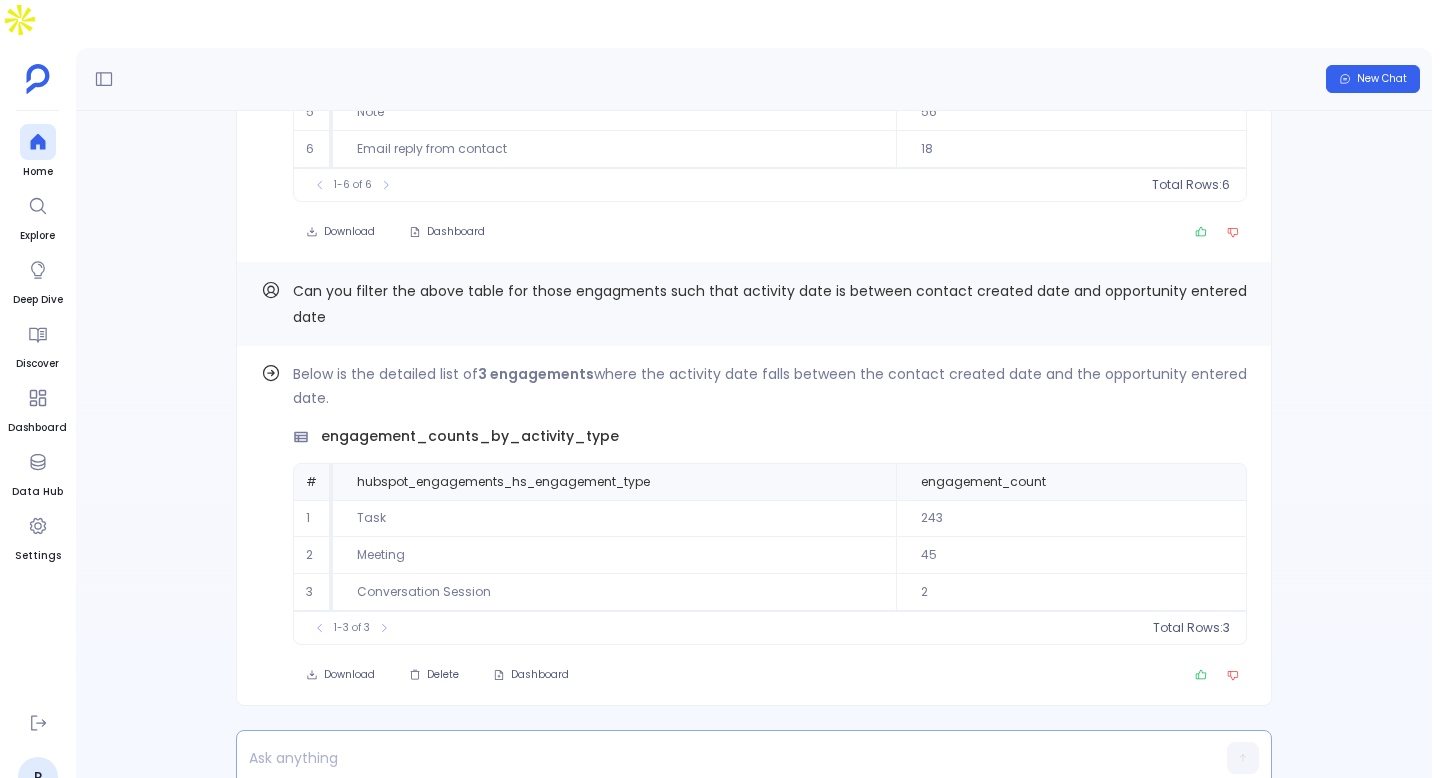 click at bounding box center [715, 758] 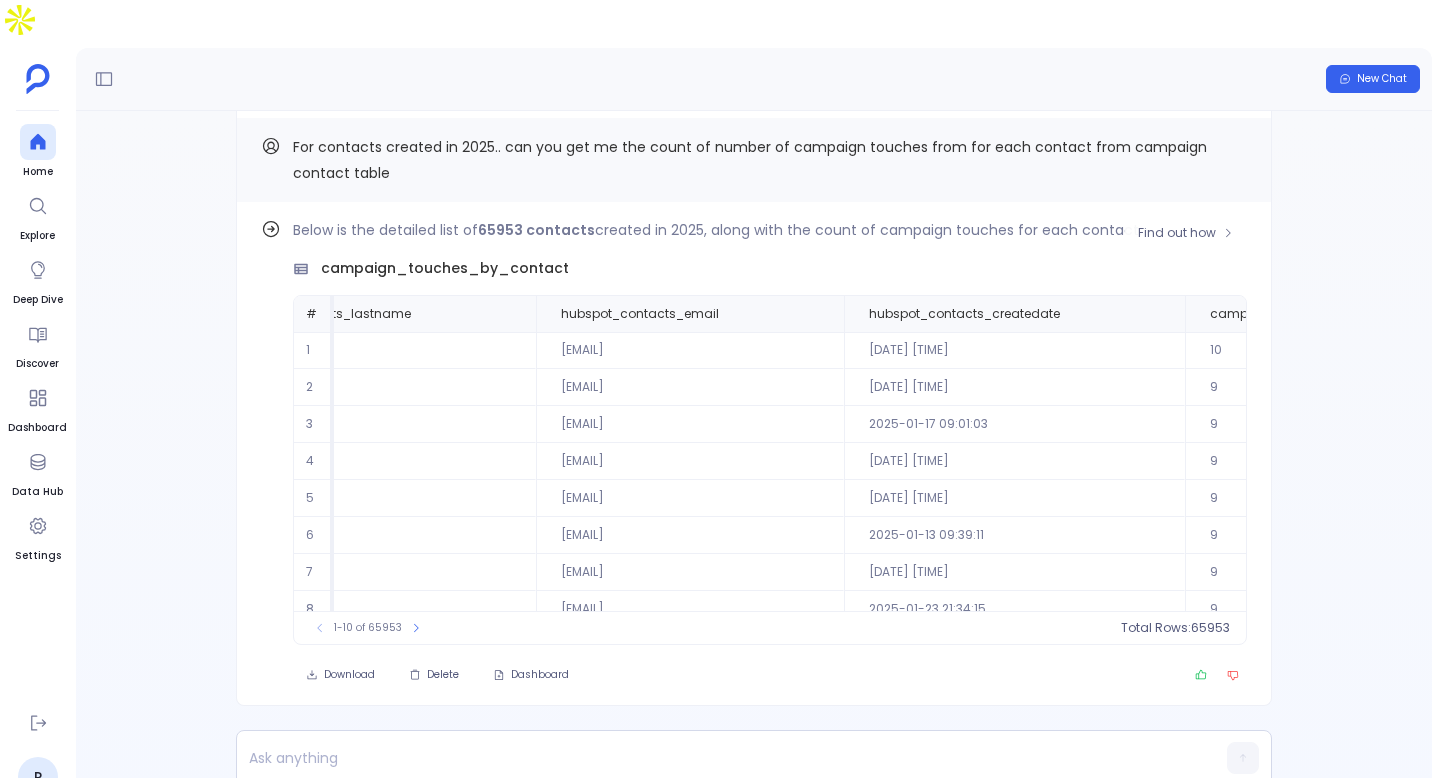 scroll, scrollTop: 0, scrollLeft: 1059, axis: horizontal 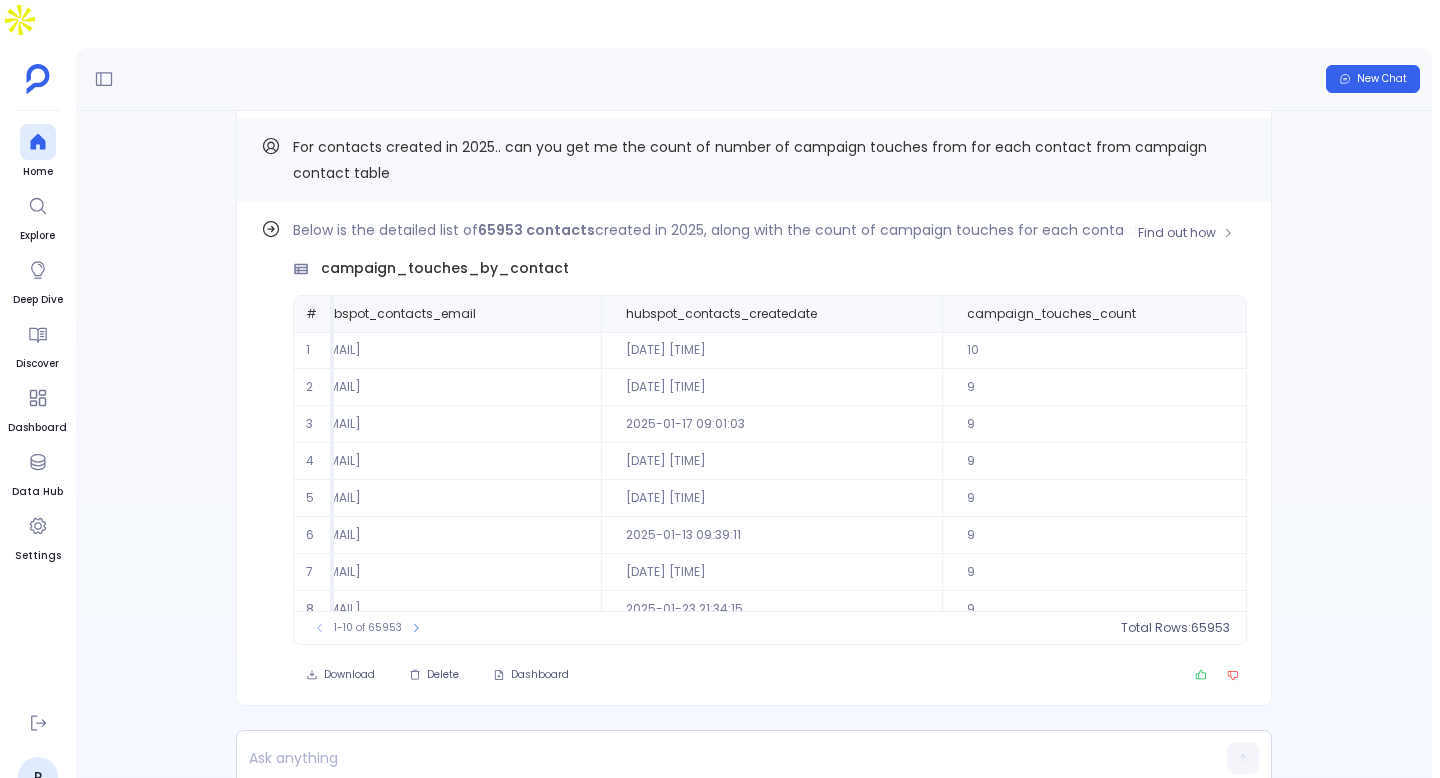 click on "1-10 of 65953 Total Rows:  65953" at bounding box center [770, 627] 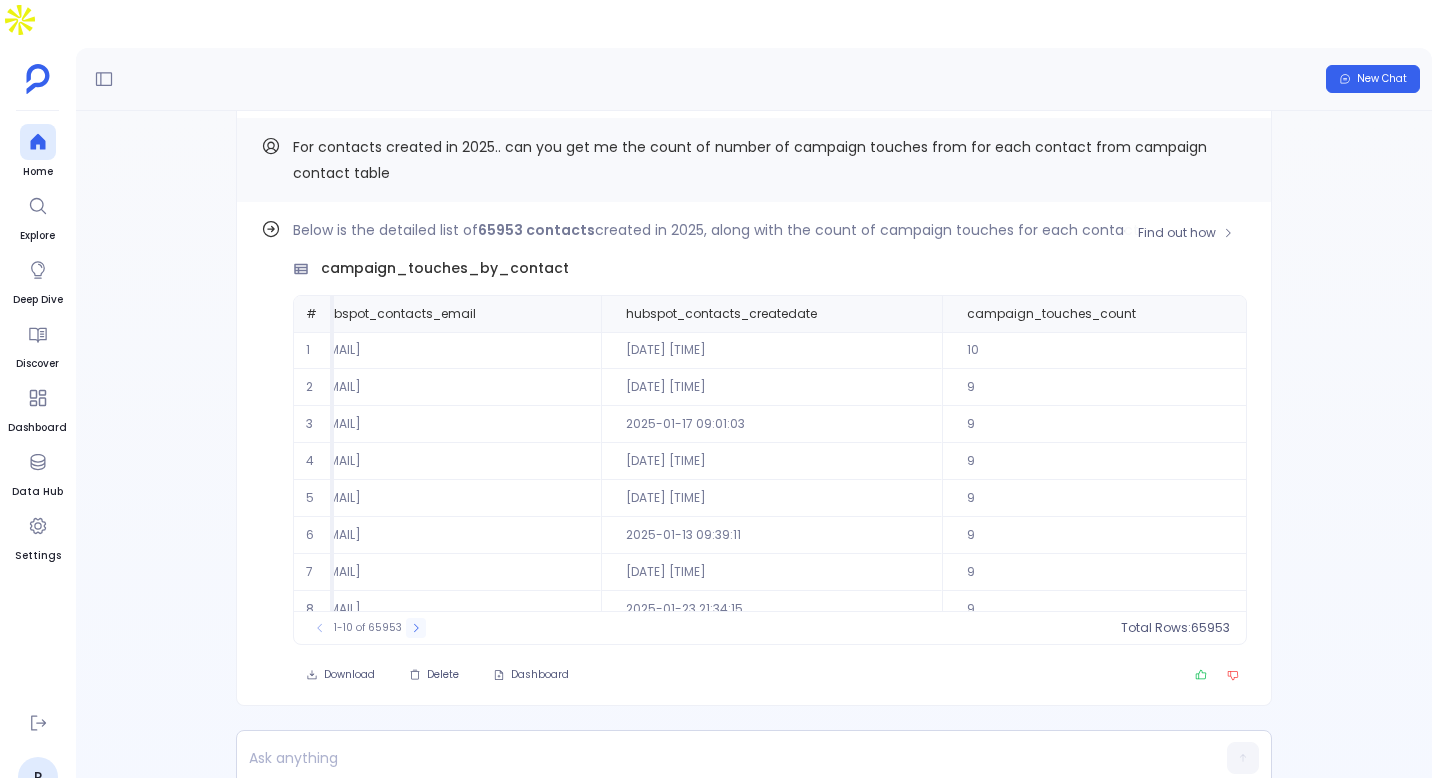 click at bounding box center [320, 628] 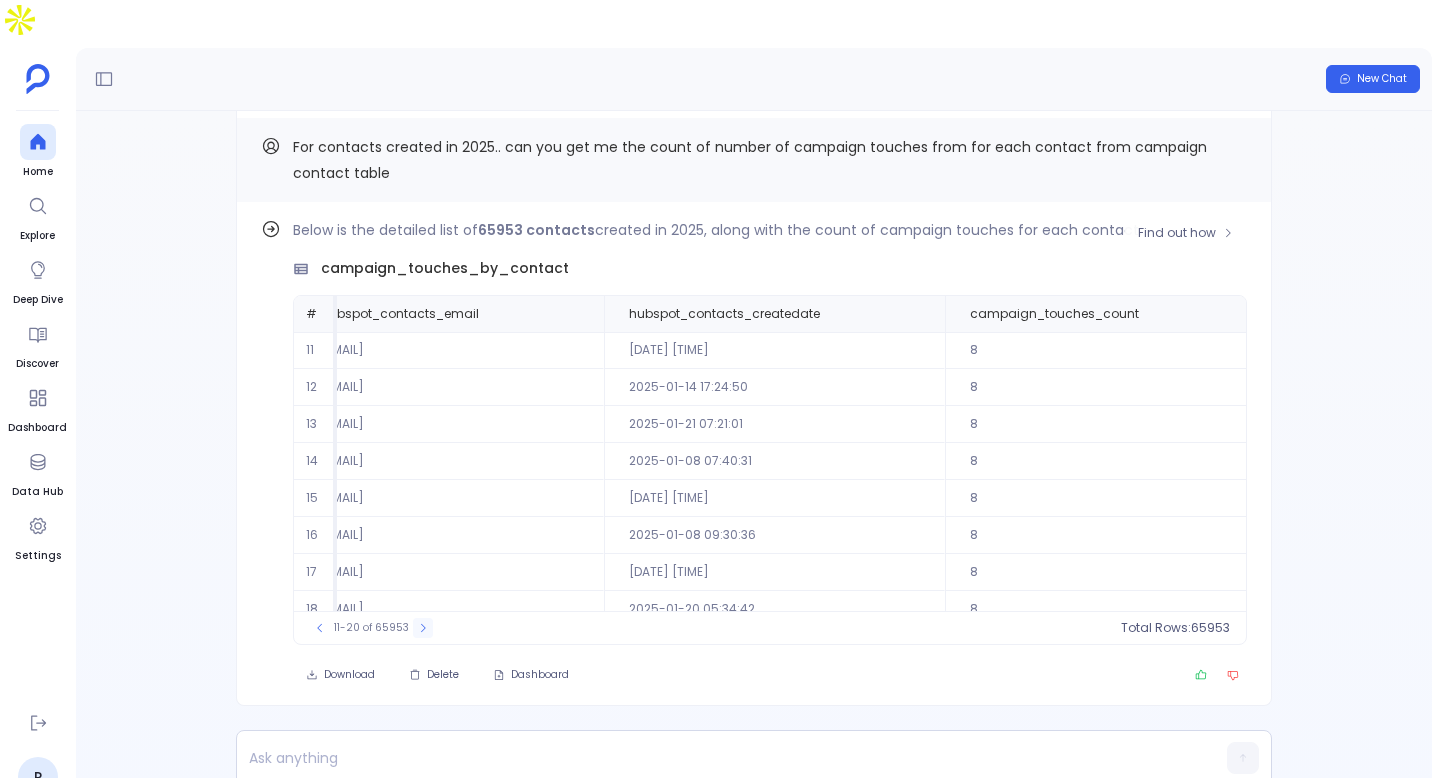 click at bounding box center [423, 628] 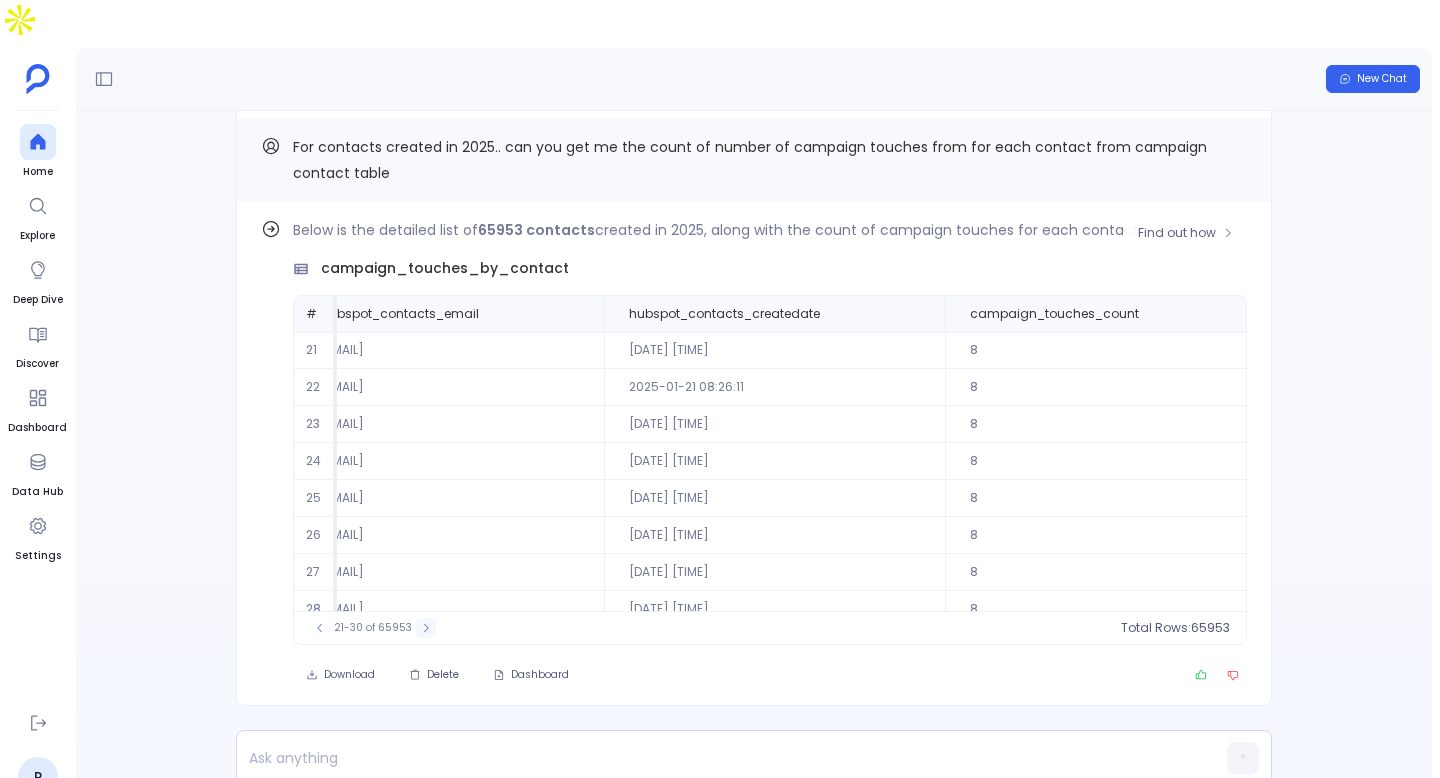click at bounding box center (320, 628) 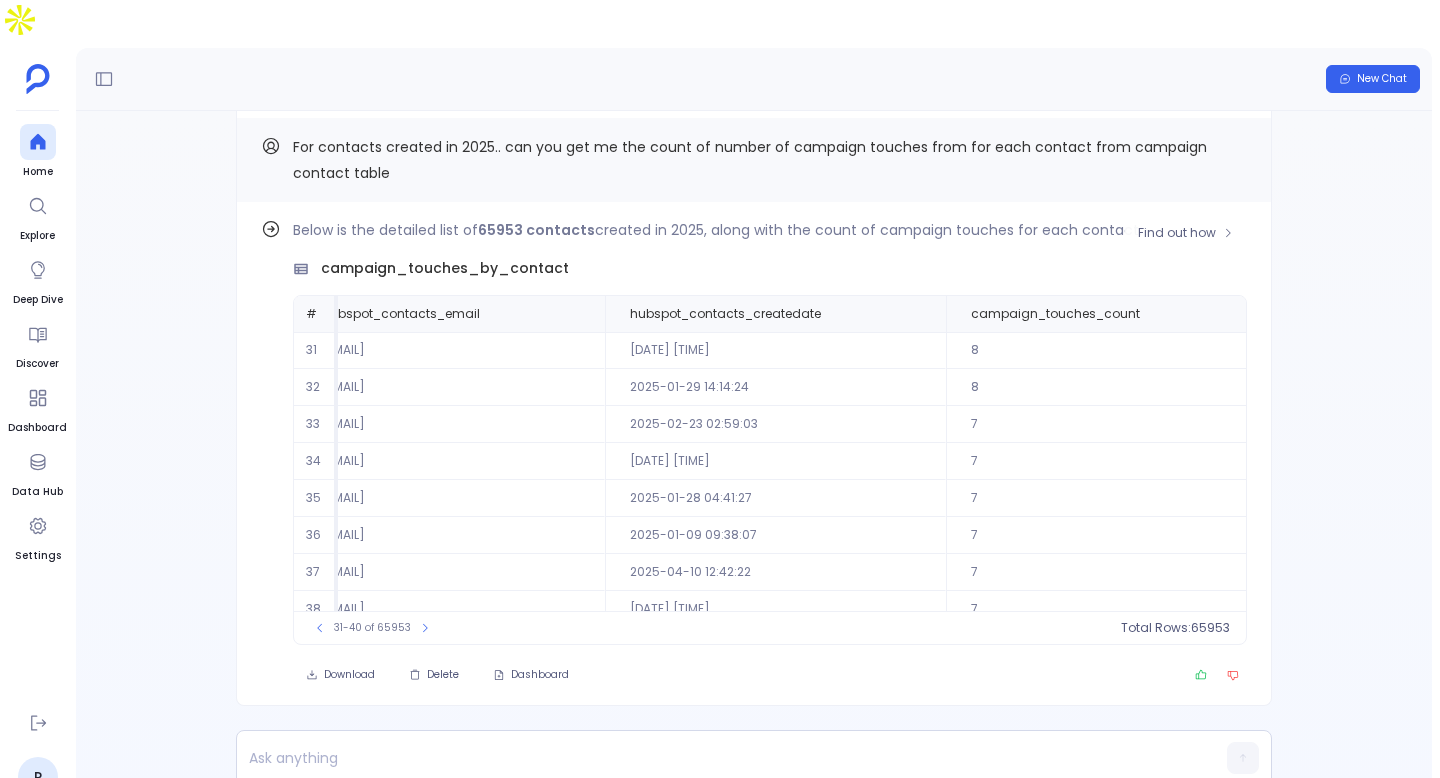 scroll, scrollTop: 0, scrollLeft: 1062, axis: horizontal 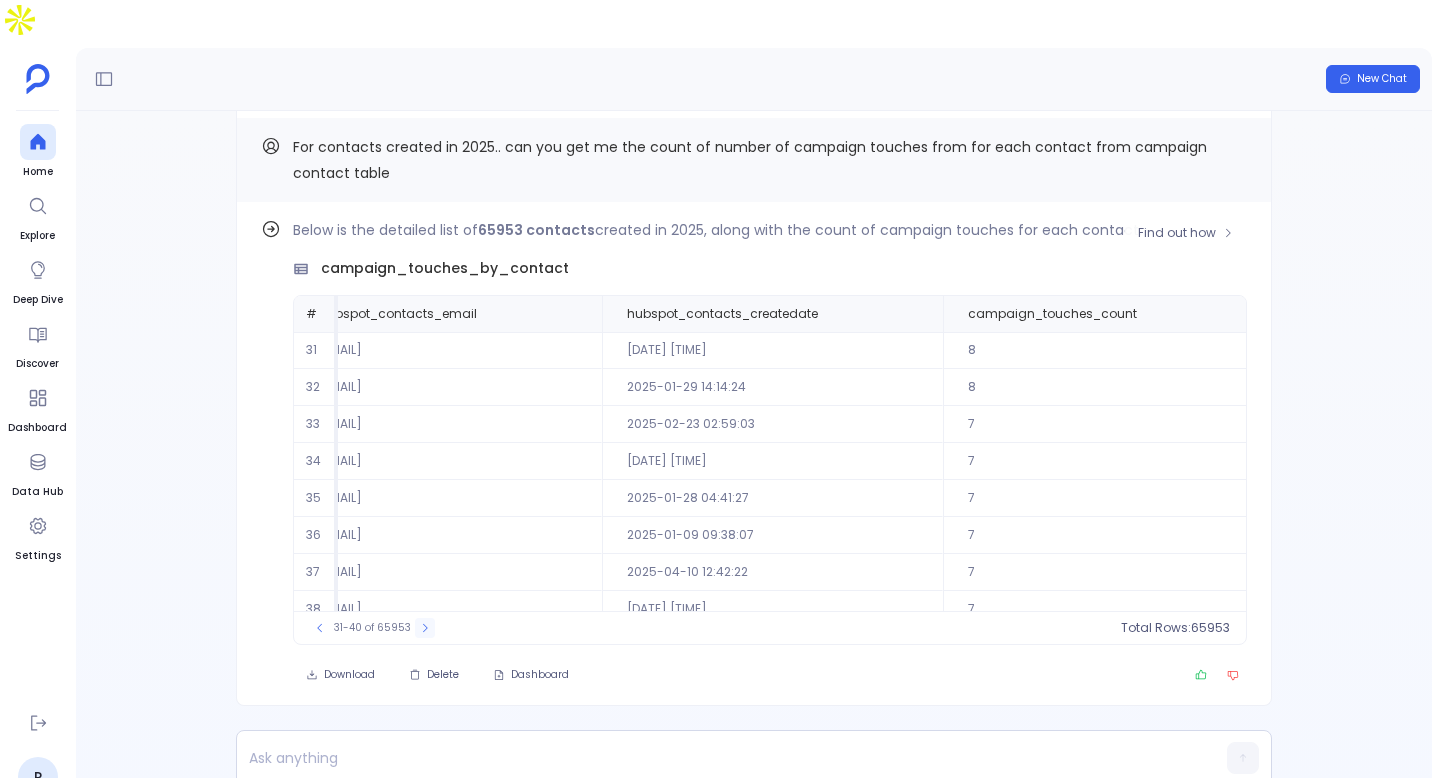 click at bounding box center (320, 628) 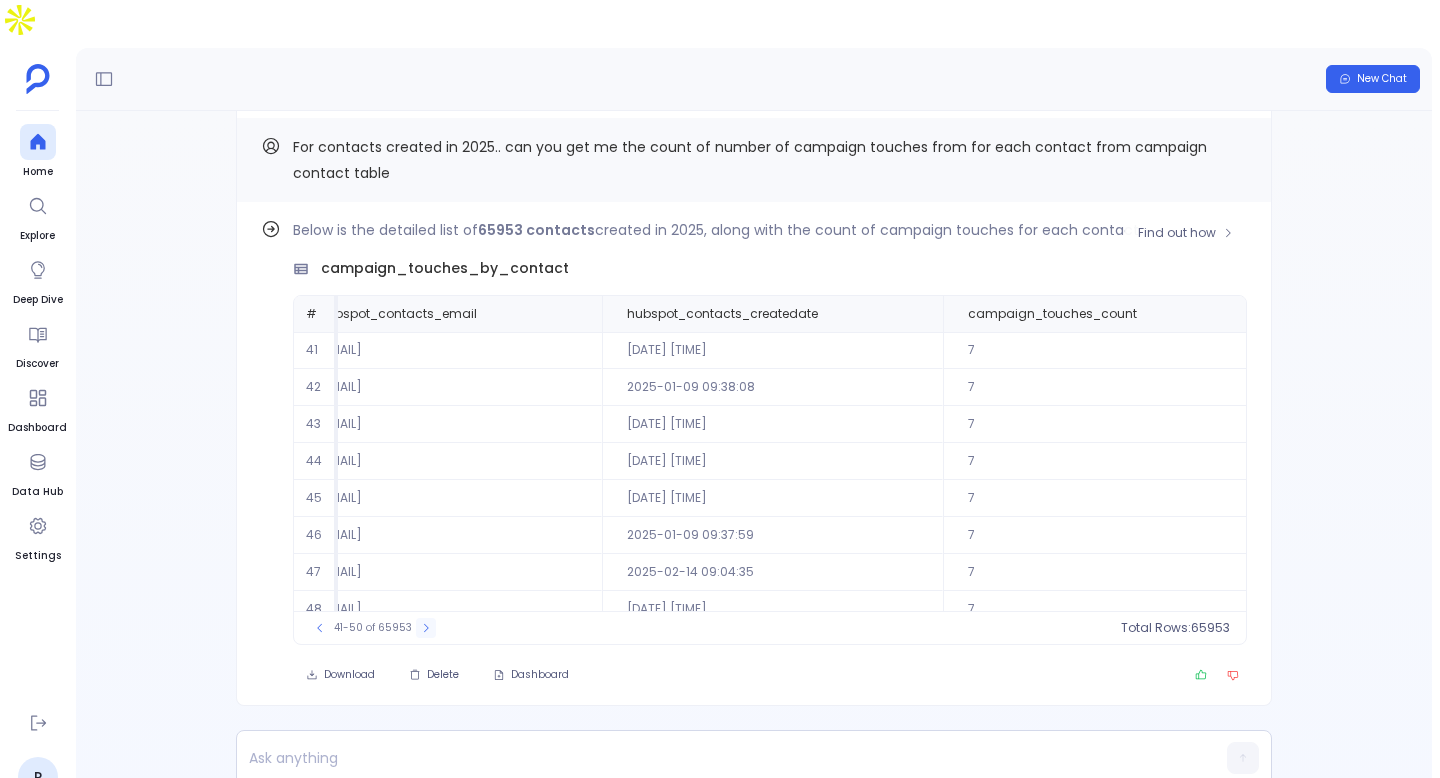 click at bounding box center (320, 628) 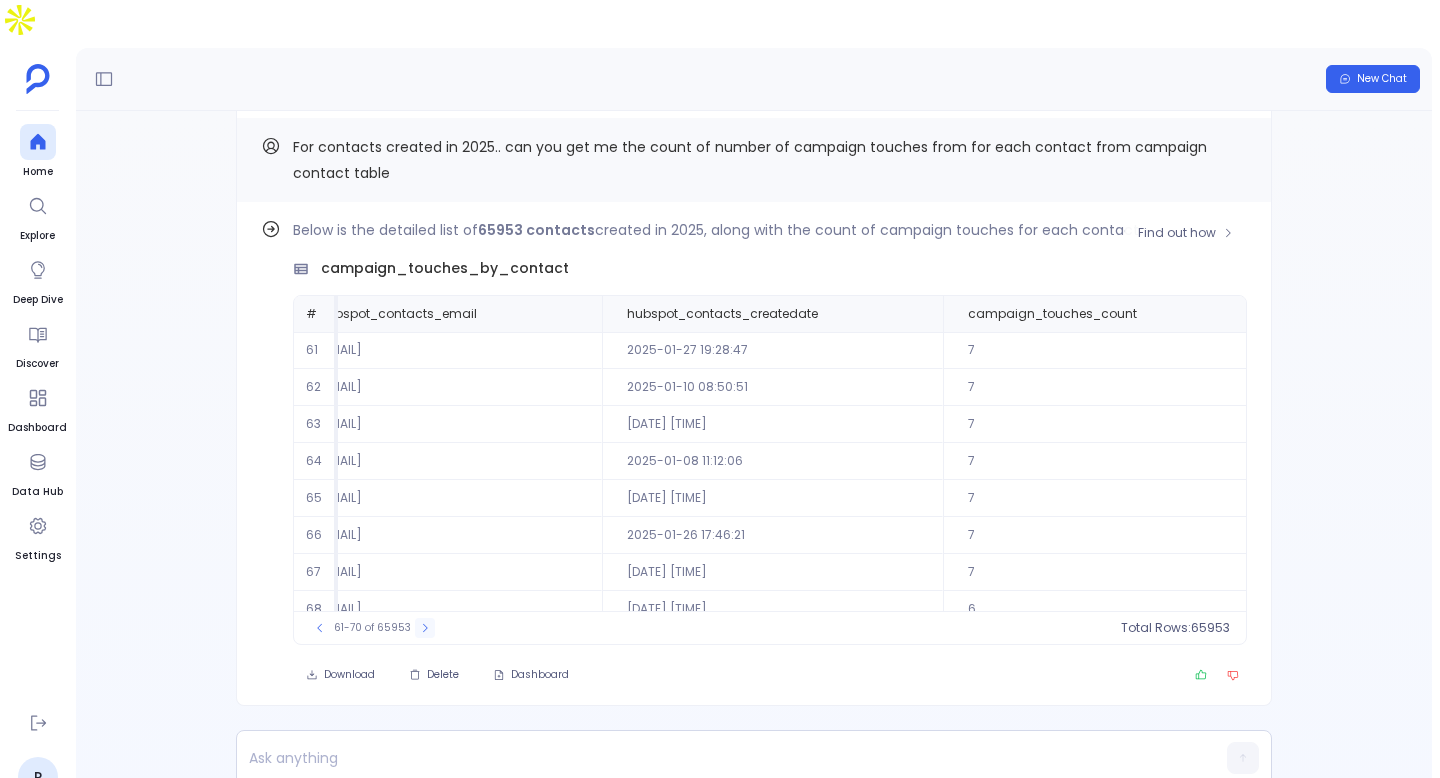 click at bounding box center (320, 628) 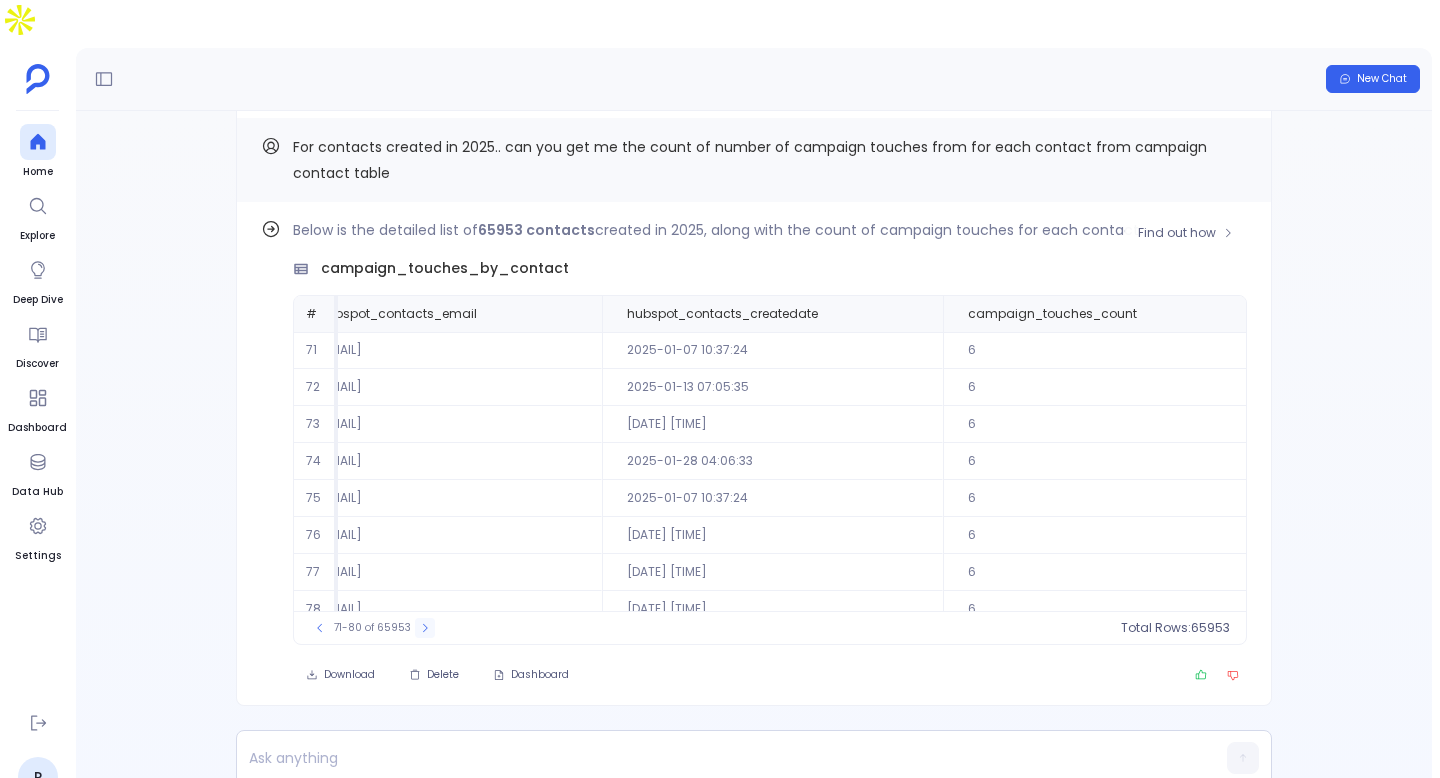 click at bounding box center (320, 628) 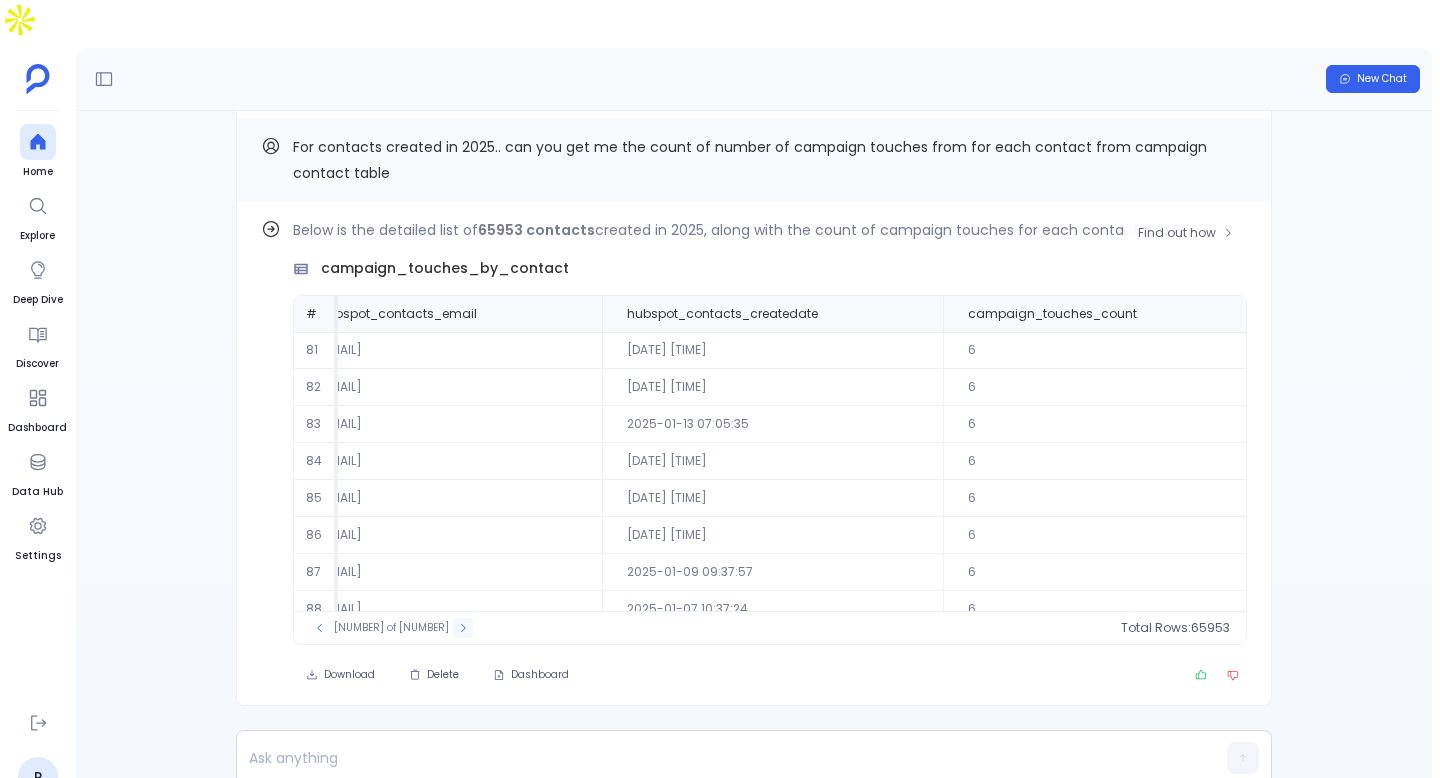click at bounding box center (320, 628) 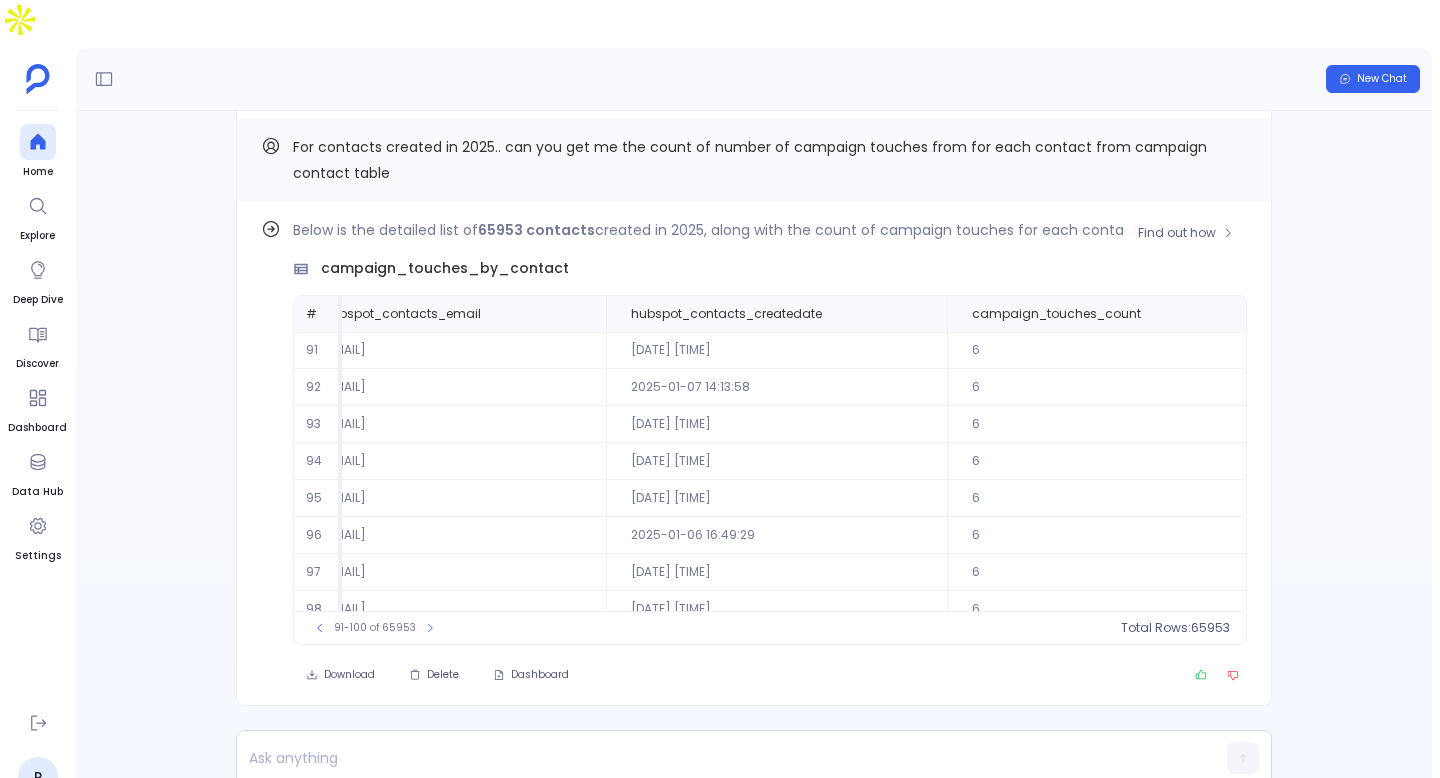 scroll, scrollTop: 0, scrollLeft: 1066, axis: horizontal 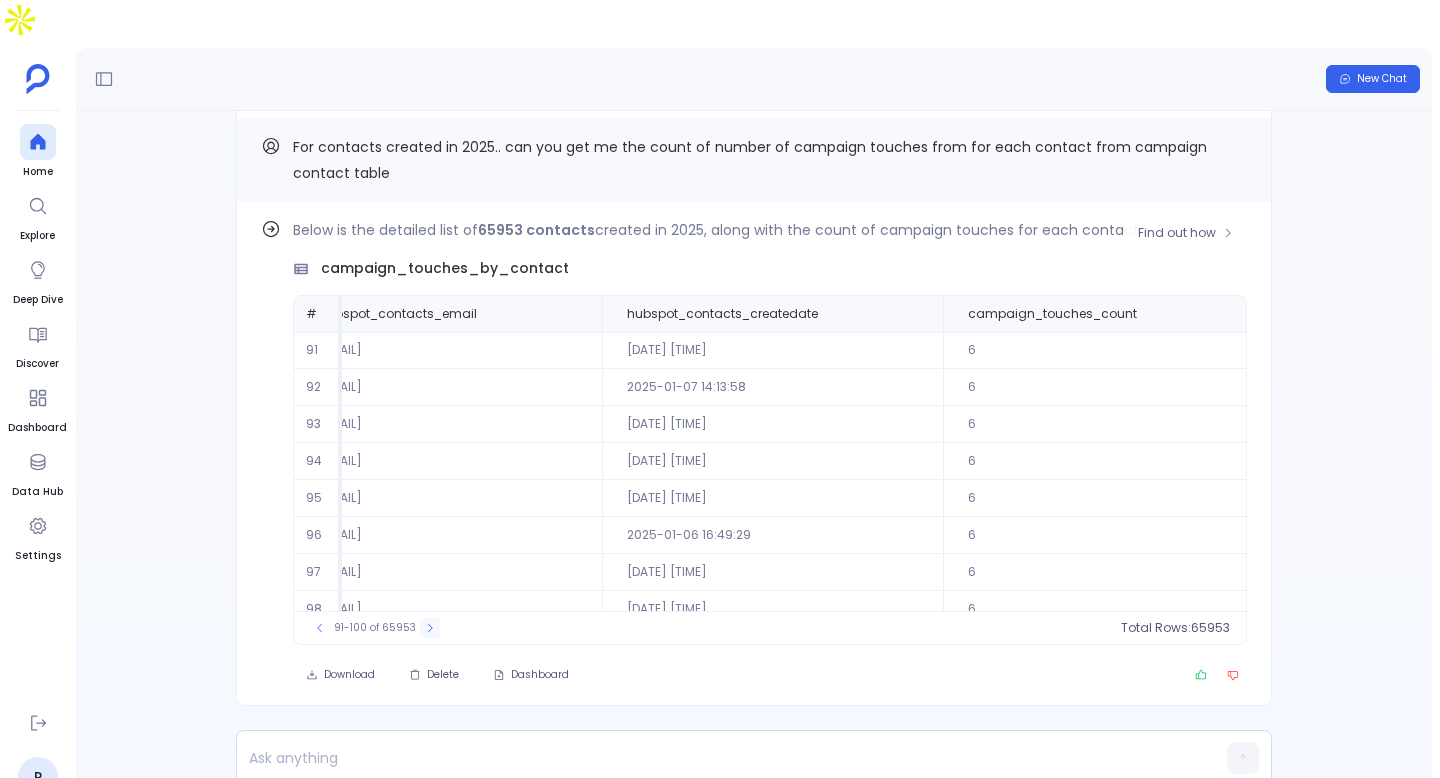 click at bounding box center [320, 628] 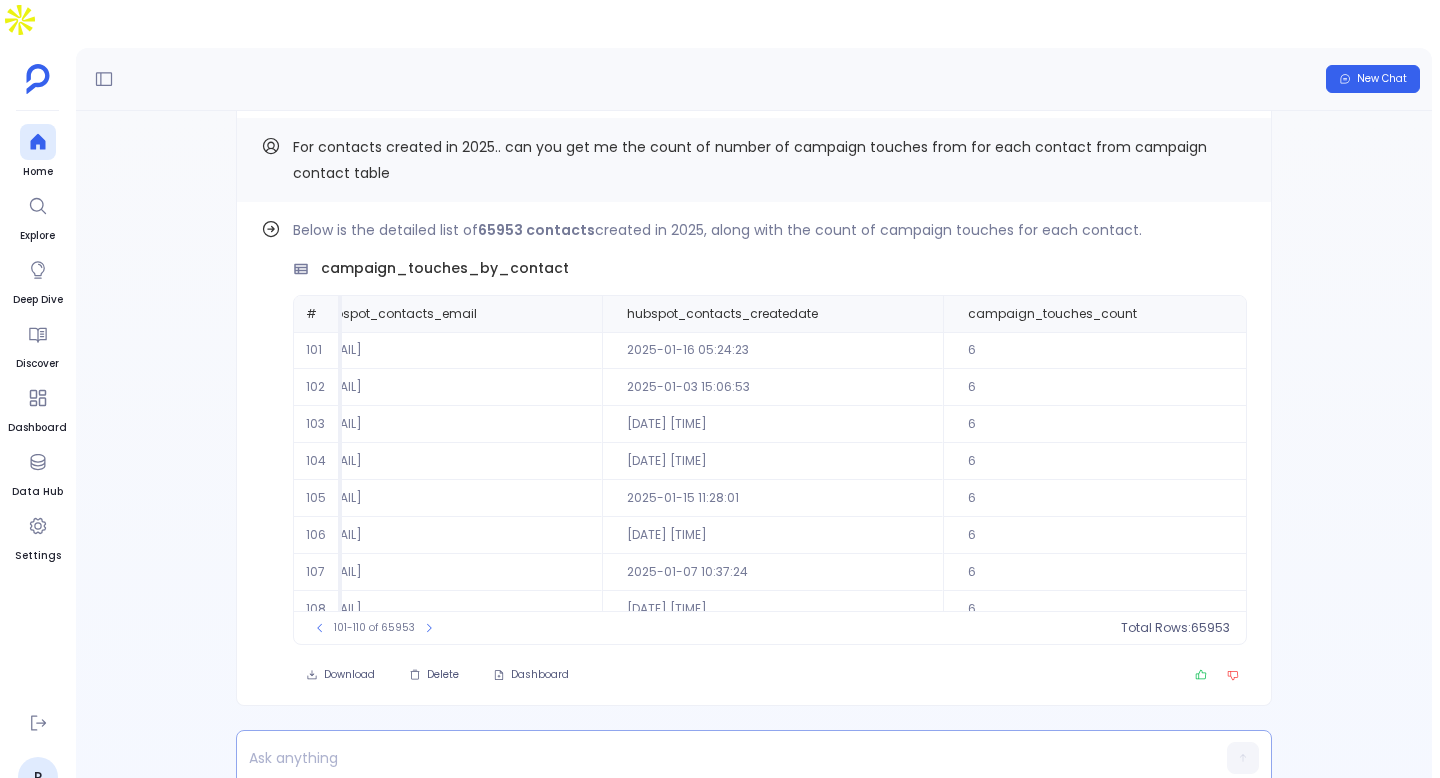 click at bounding box center [715, 758] 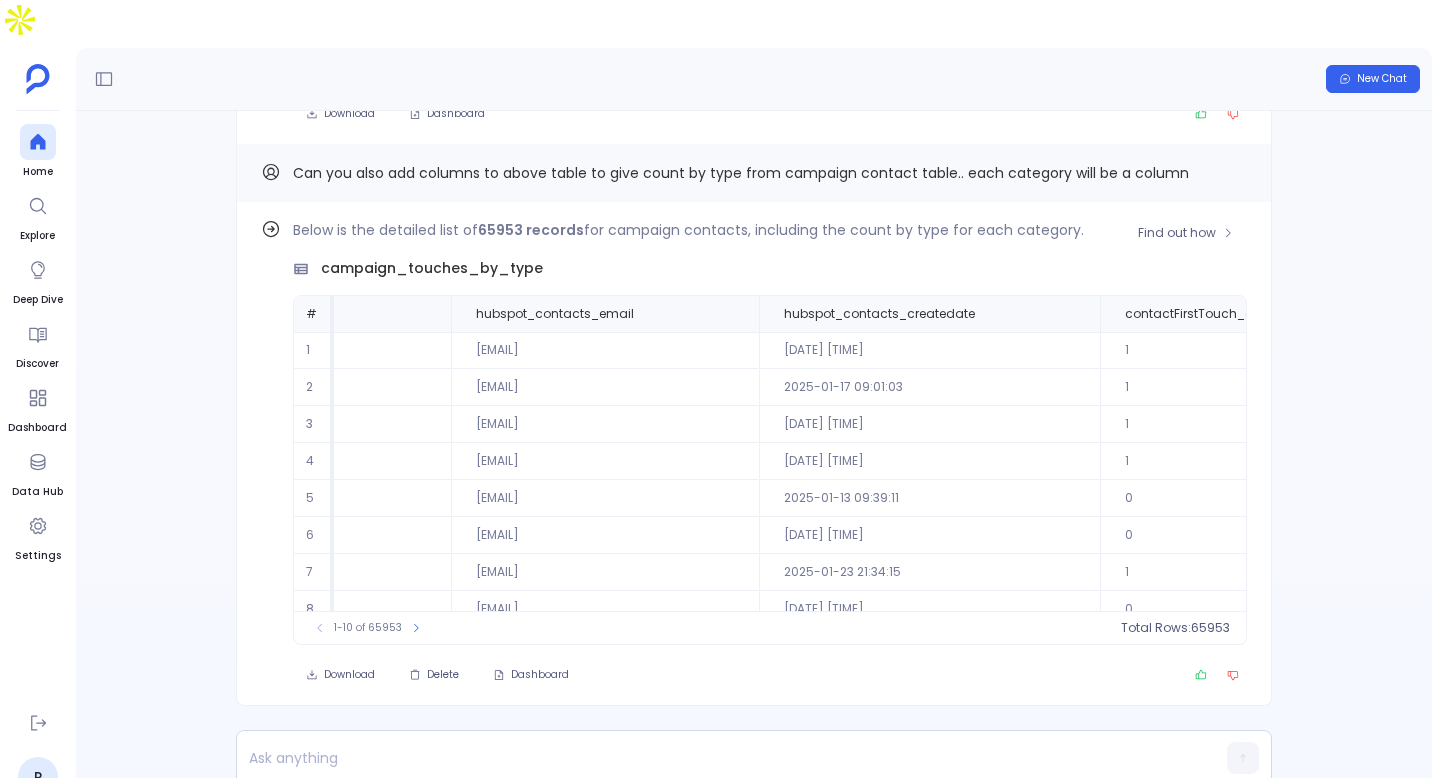 scroll, scrollTop: 0, scrollLeft: 0, axis: both 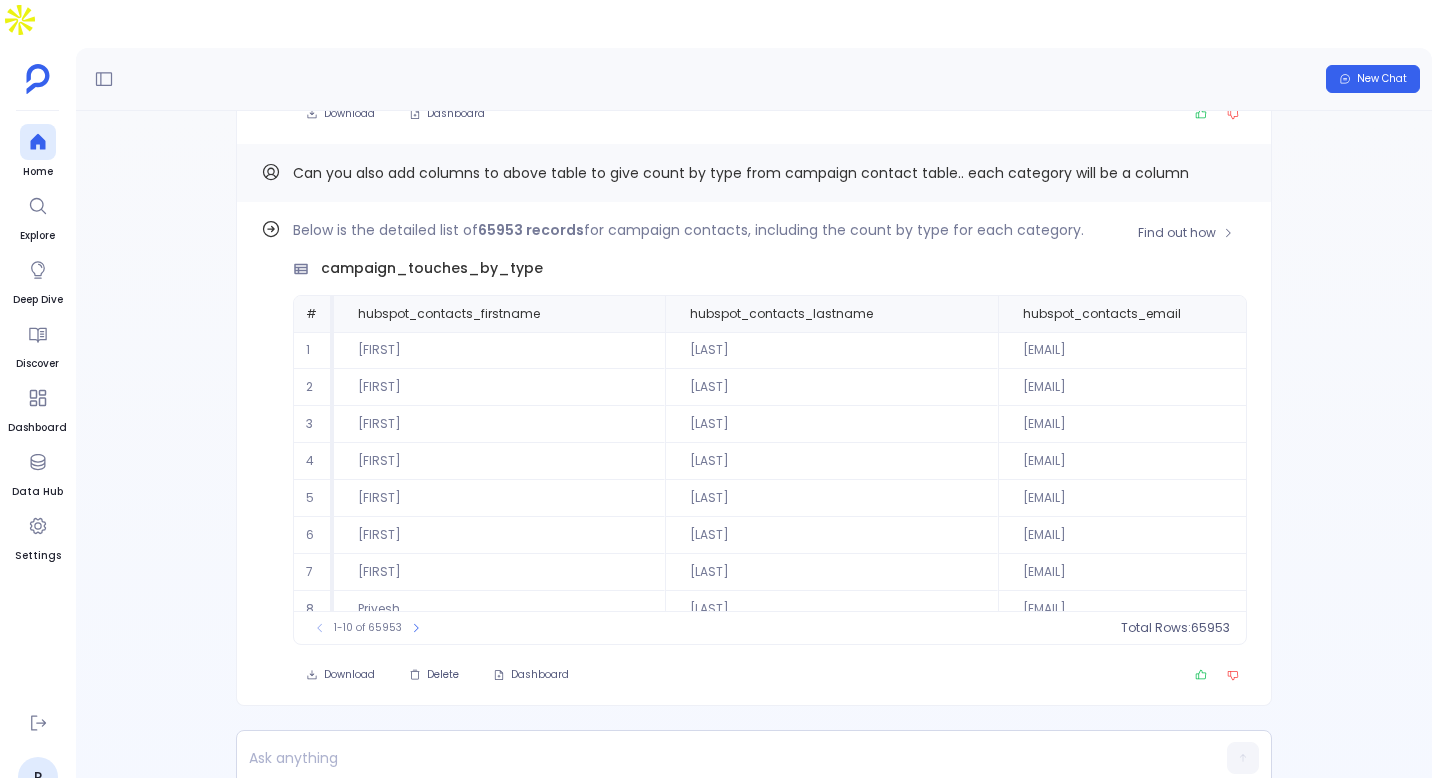 drag, startPoint x: 306, startPoint y: 276, endPoint x: 884, endPoint y: 453, distance: 604.494 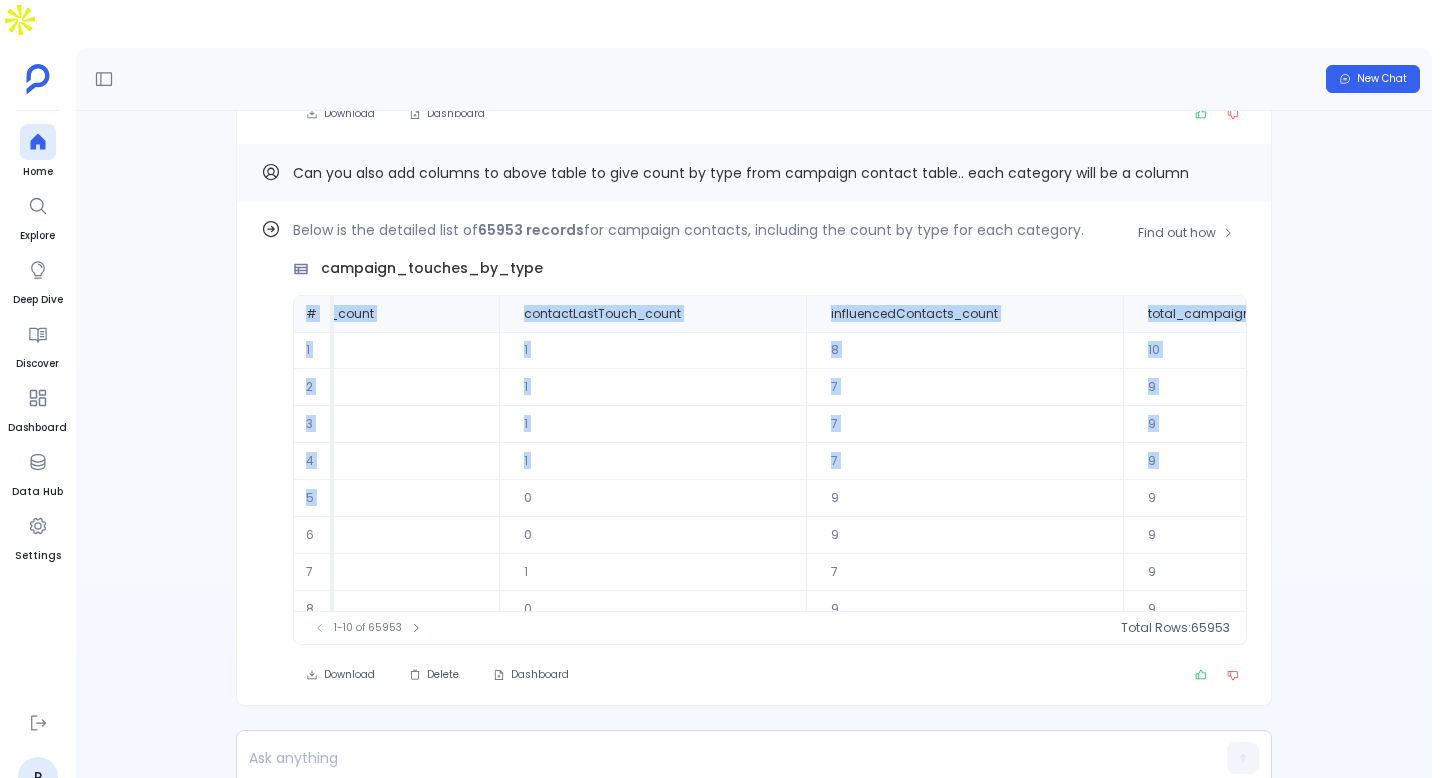 scroll, scrollTop: 0, scrollLeft: 1658, axis: horizontal 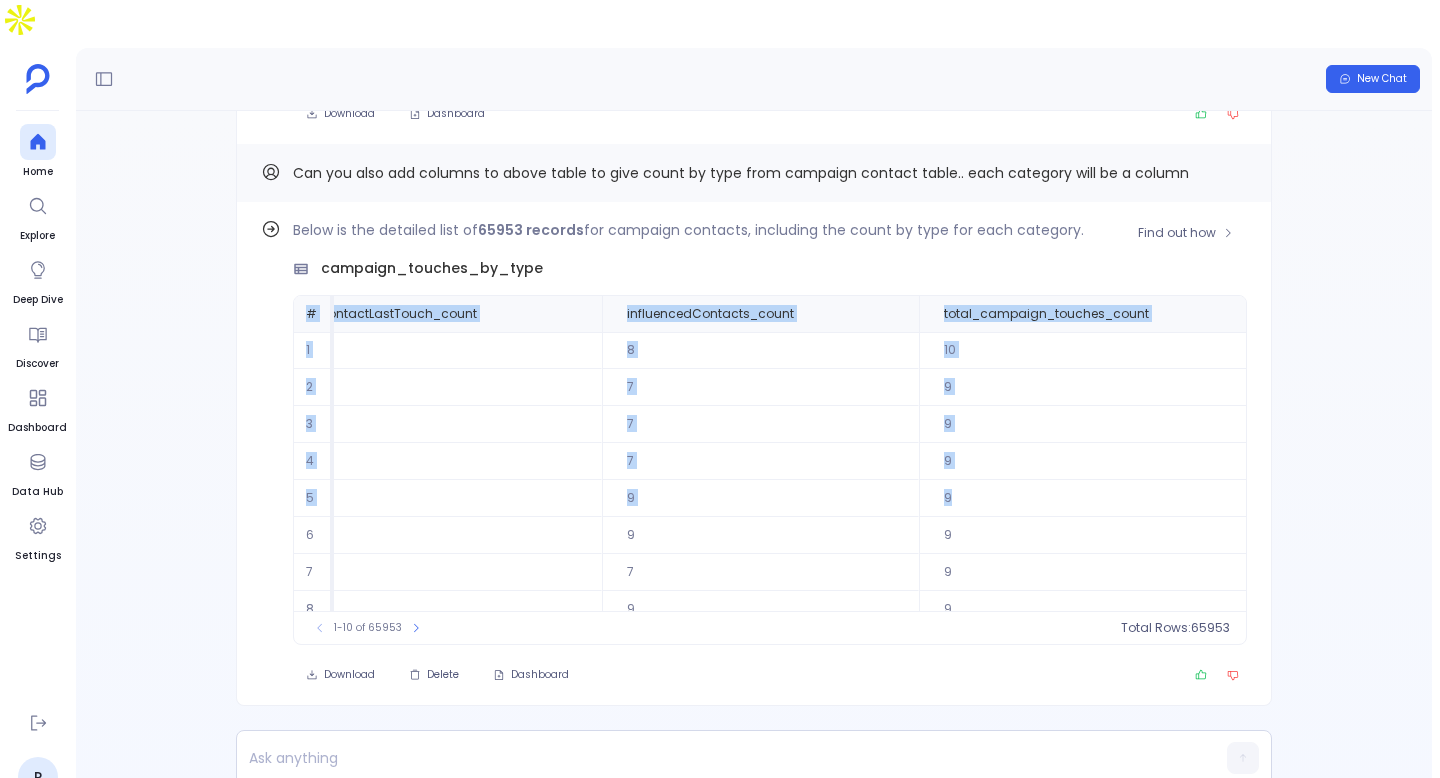 click on "9" at bounding box center [1096, 350] 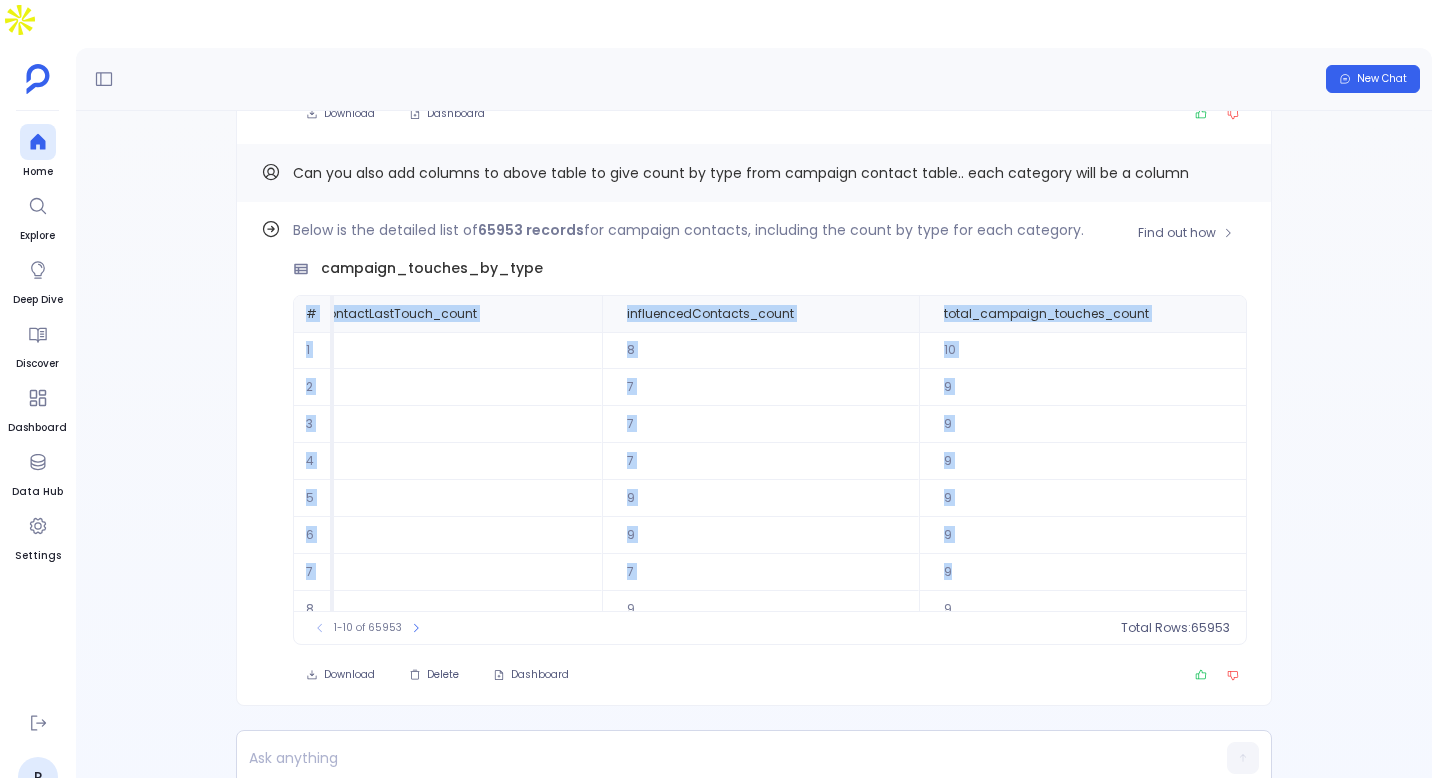 click on "9" at bounding box center (1096, 350) 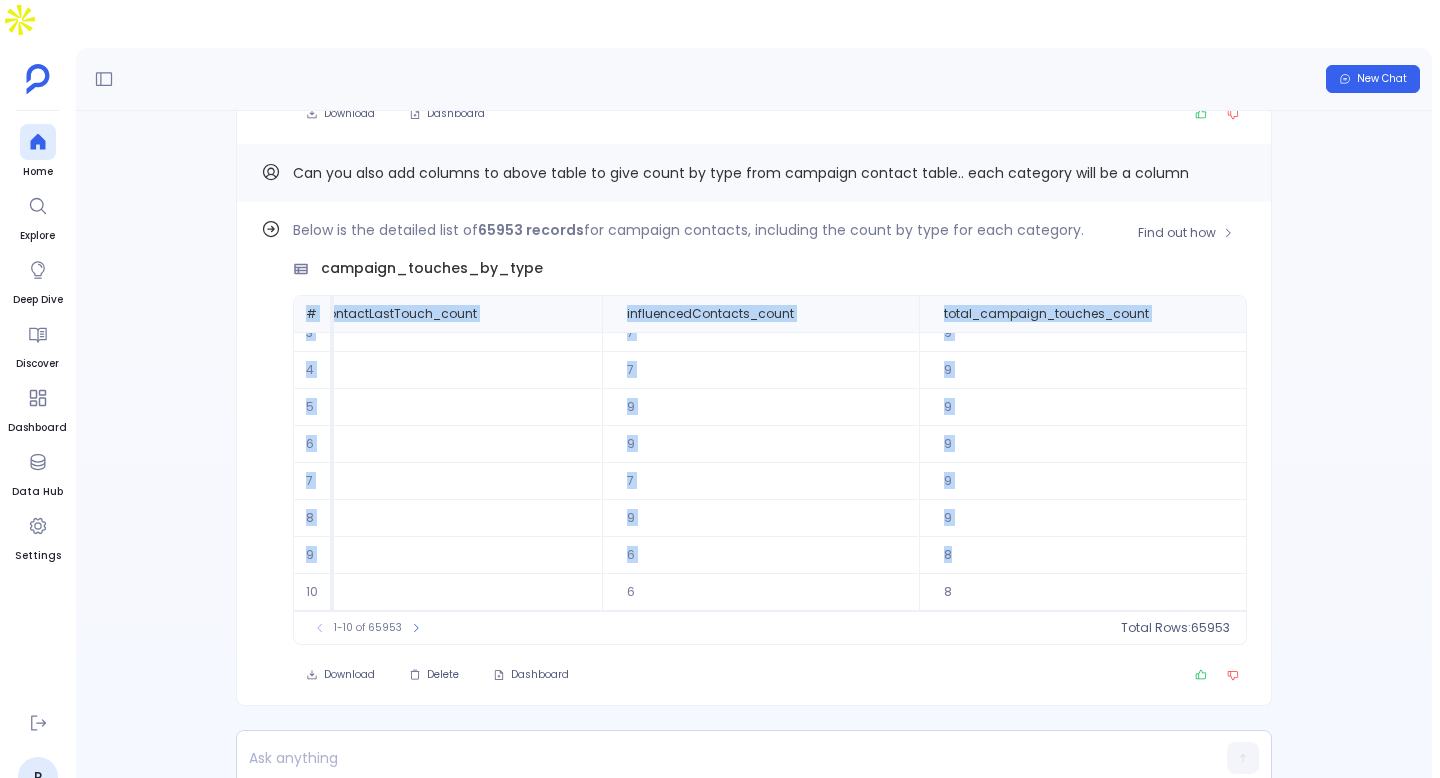 click on "8" at bounding box center [1096, 259] 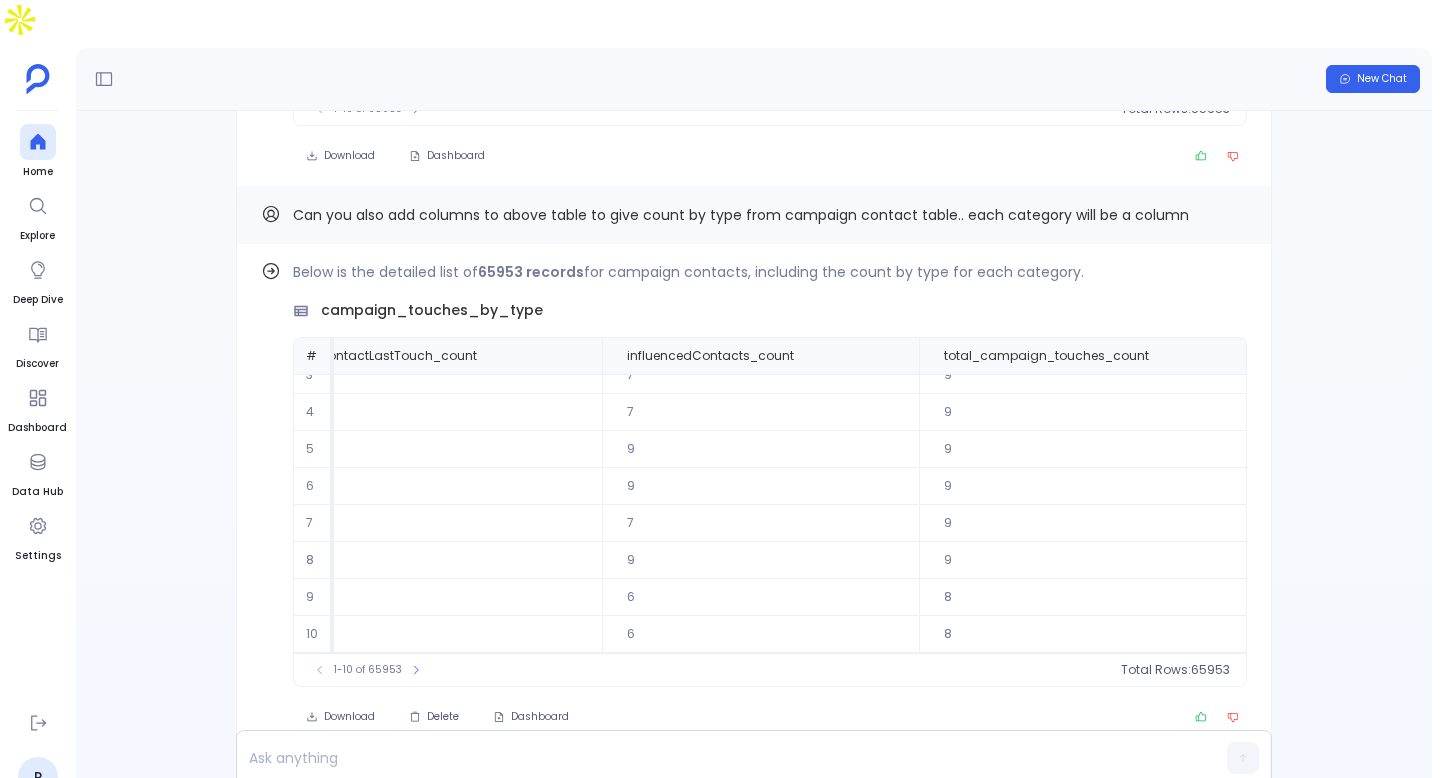 click on "Can you also add columns to above table to give count by type from campaign contact table.. each category will be a column" at bounding box center (741, 215) 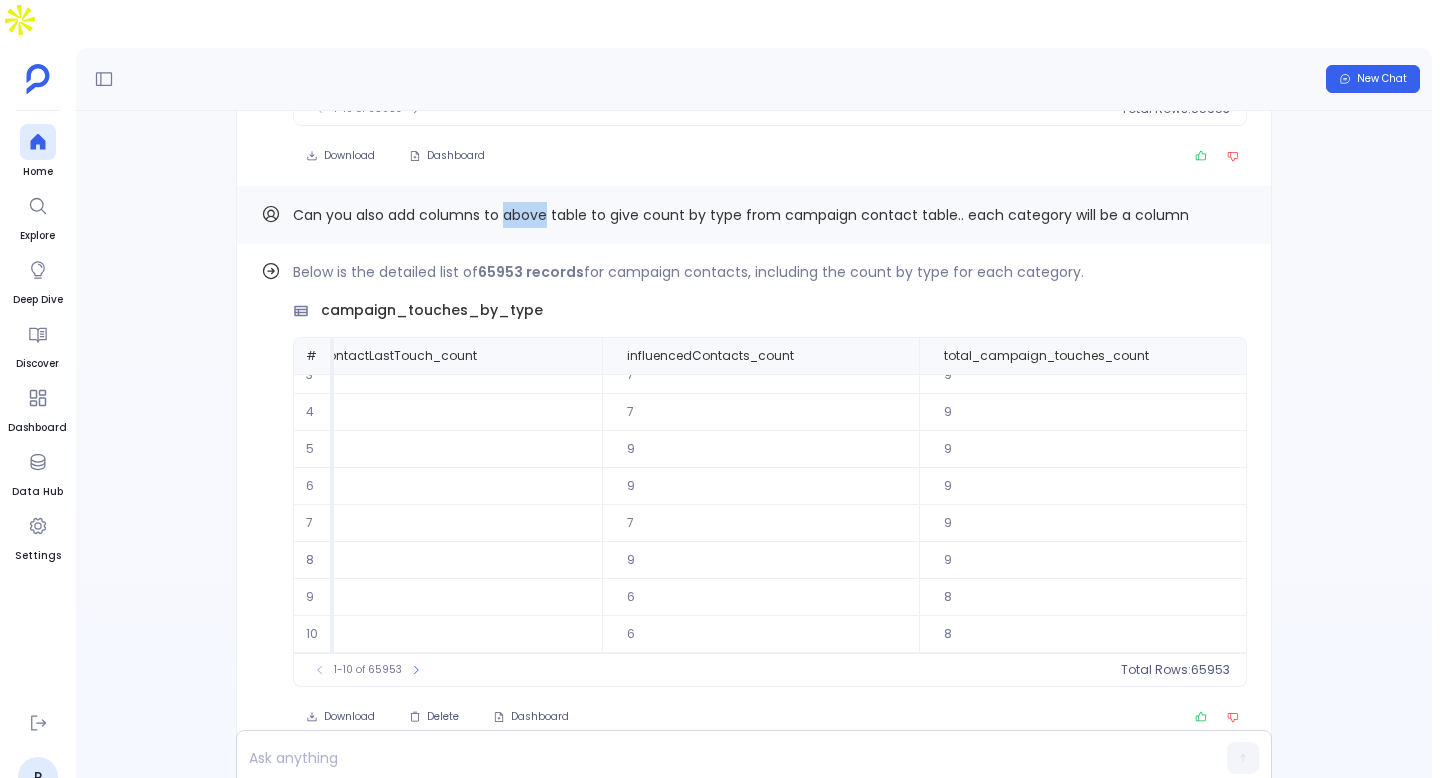 click on "Can you also add columns to above table to give count by type from campaign contact table.. each category will be a column" at bounding box center [741, 215] 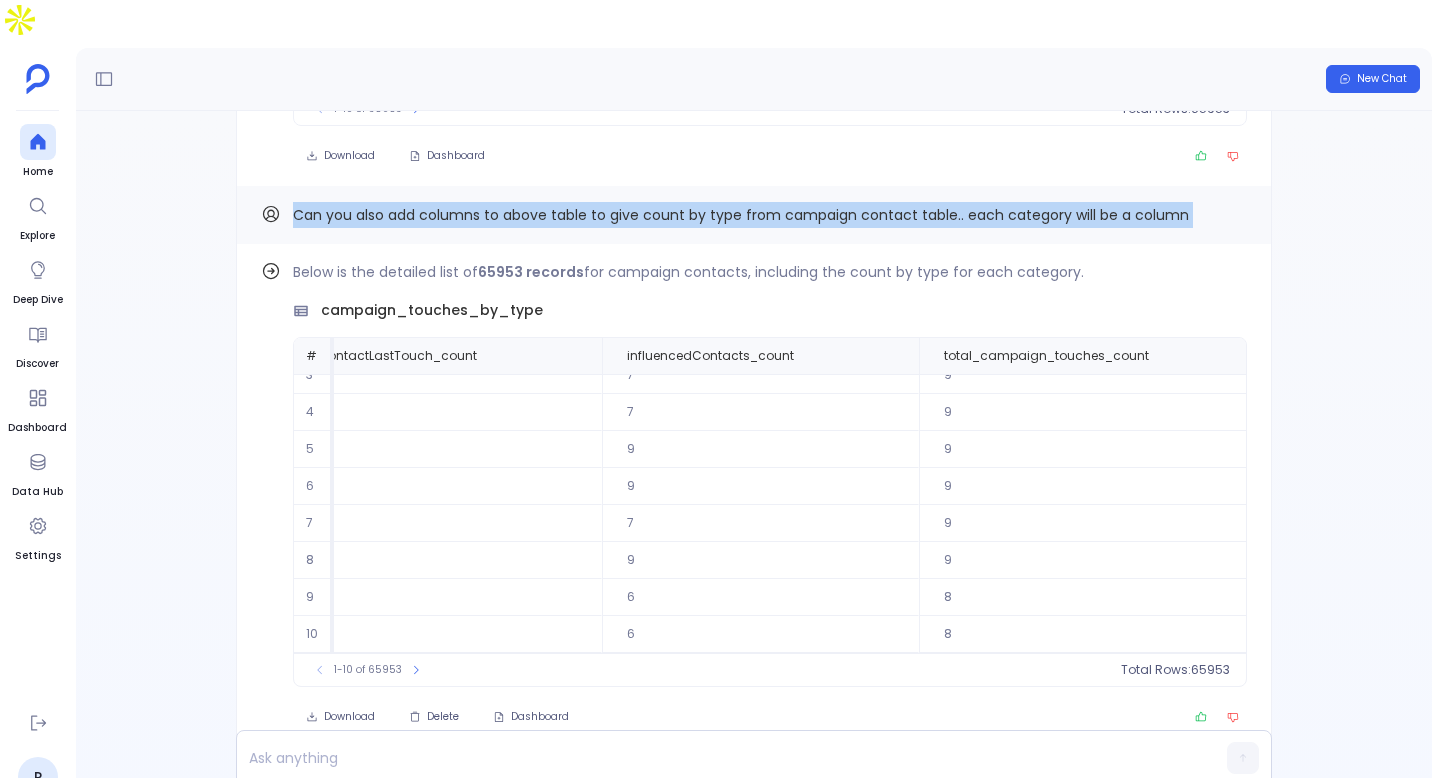 click on "Can you also add columns to above table to give count by type from campaign contact table.. each category will be a column" at bounding box center [741, 215] 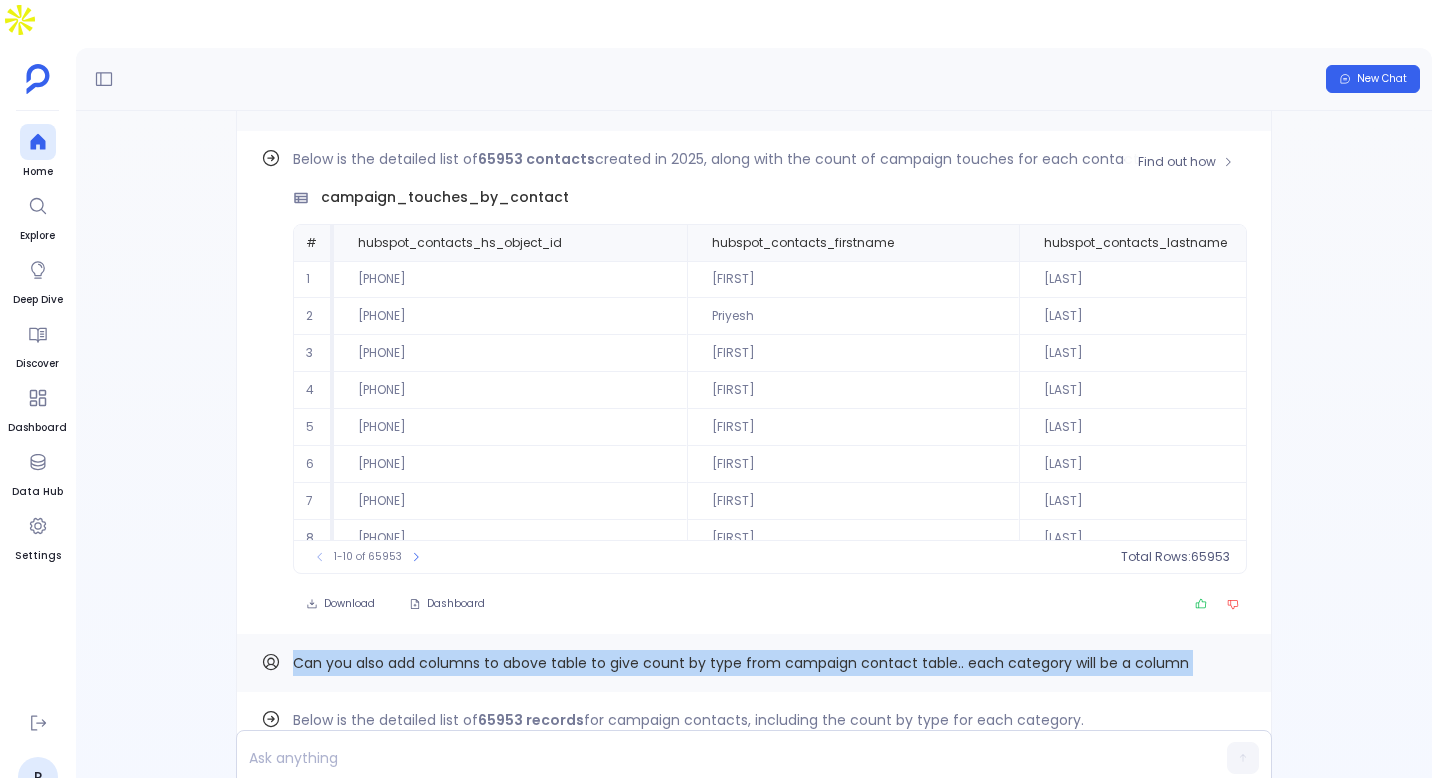 scroll, scrollTop: -655, scrollLeft: 0, axis: vertical 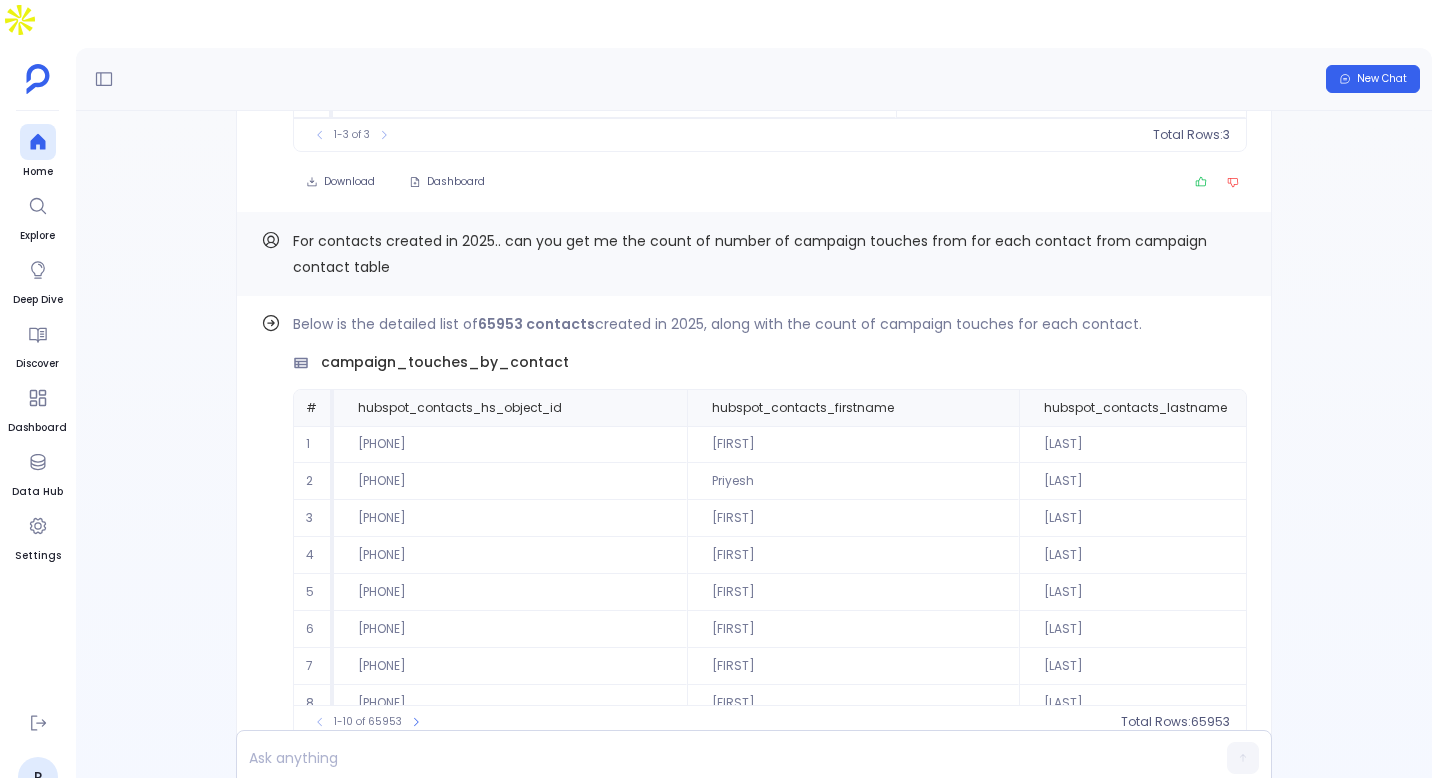 click on "For contacts created in 2025.. can you get me the count of number of campaign touches from for each contact from campaign contact table" at bounding box center [741, 828] 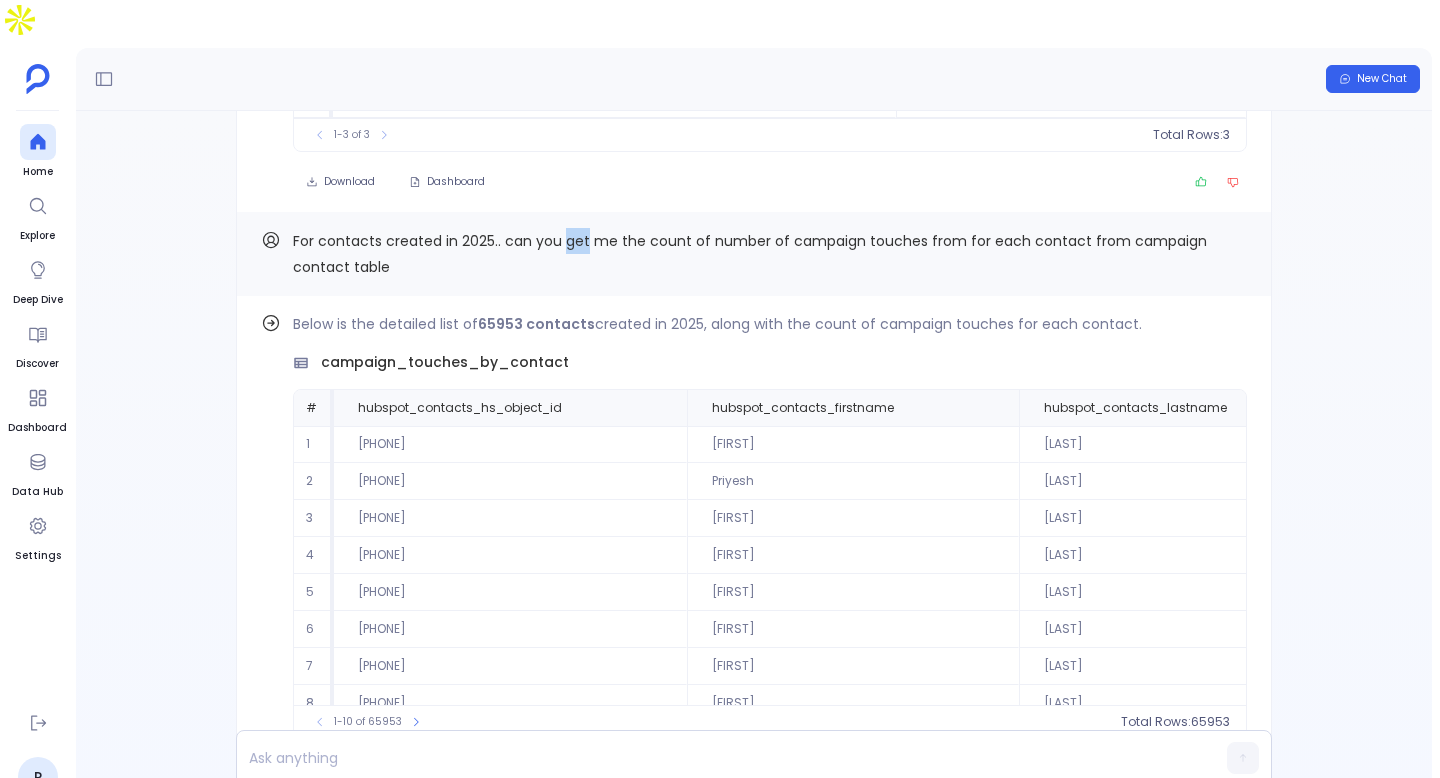 click on "For contacts created in 2025.. can you get me the count of number of campaign touches from for each contact from campaign contact table" at bounding box center [741, 828] 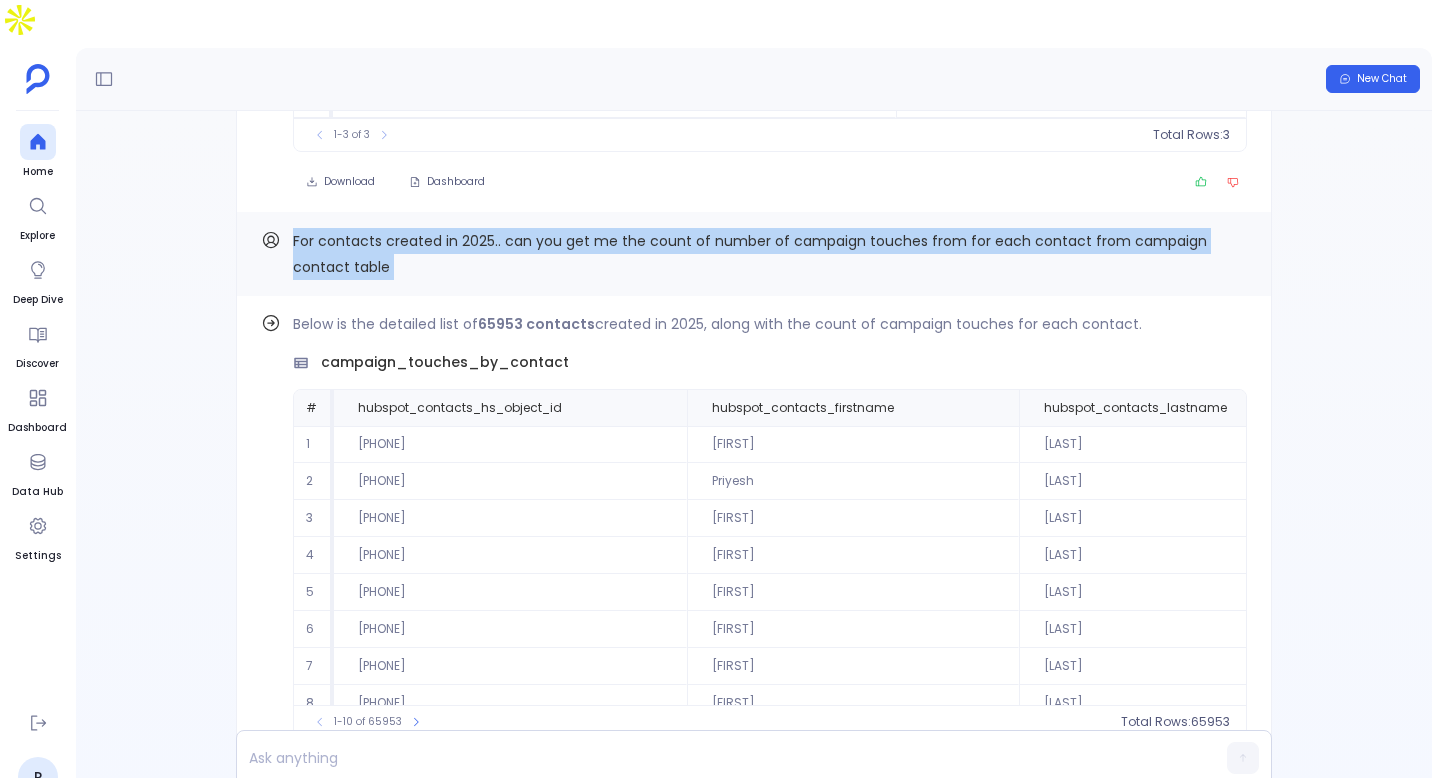 click on "For contacts created in 2025.. can you get me the count of number of campaign touches from for each contact from campaign contact table" at bounding box center [741, 828] 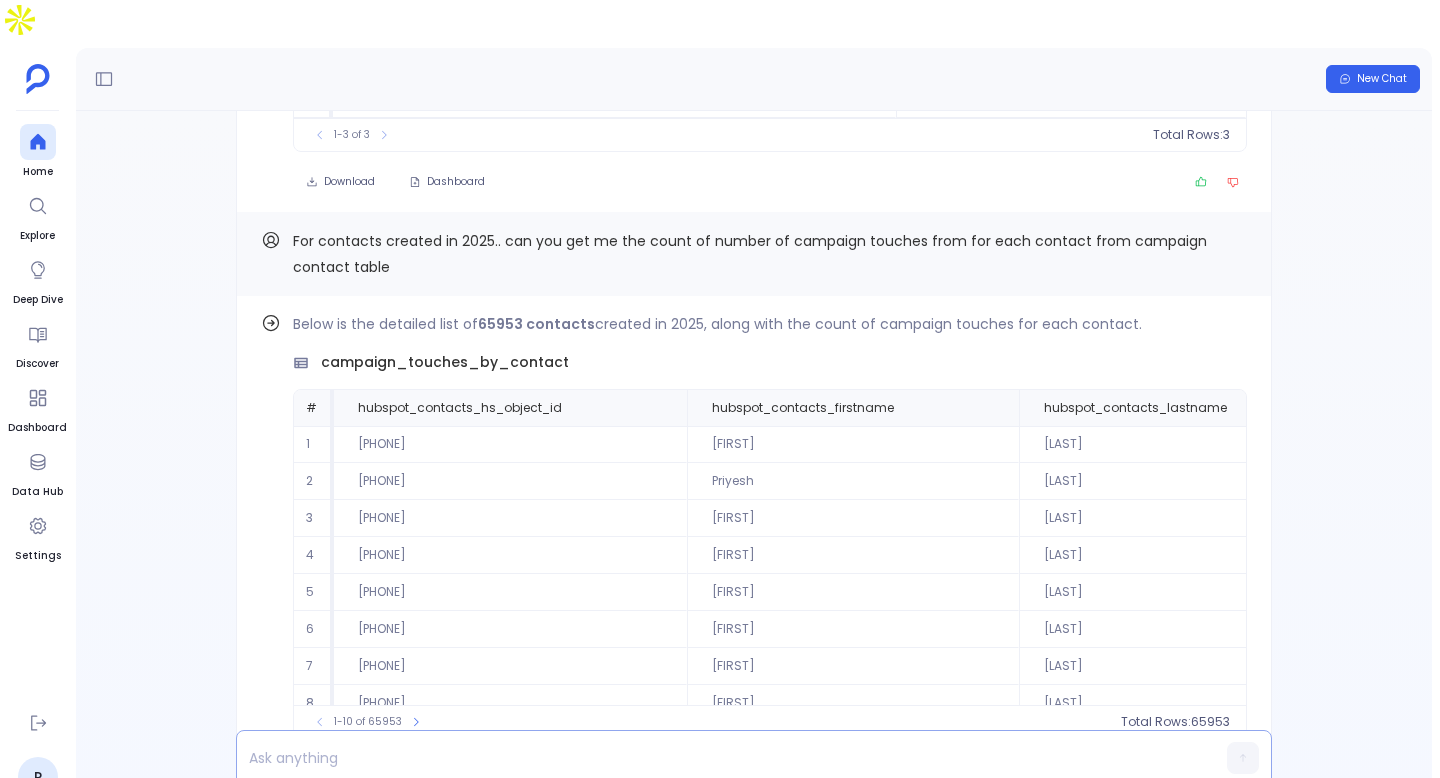 click at bounding box center [715, 758] 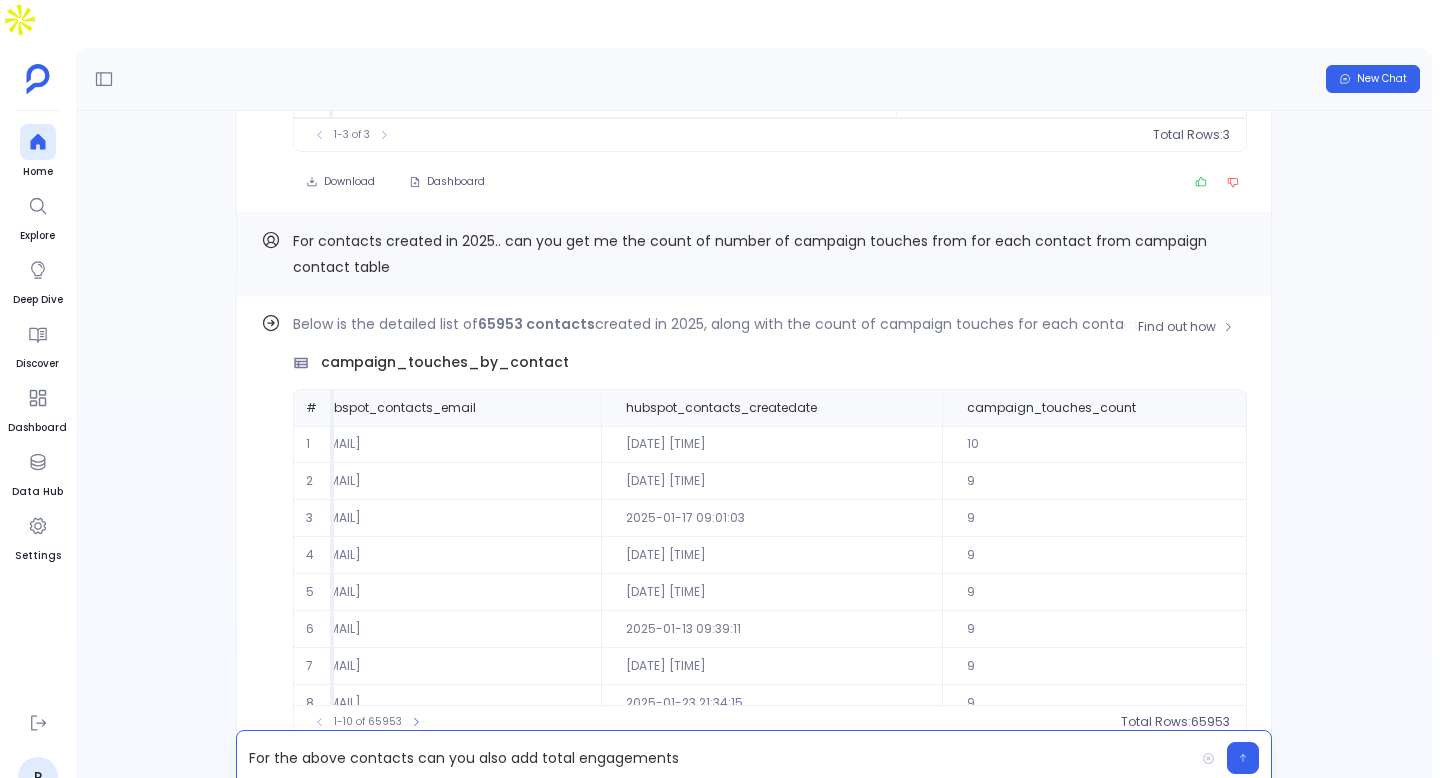 scroll, scrollTop: 96, scrollLeft: 1059, axis: both 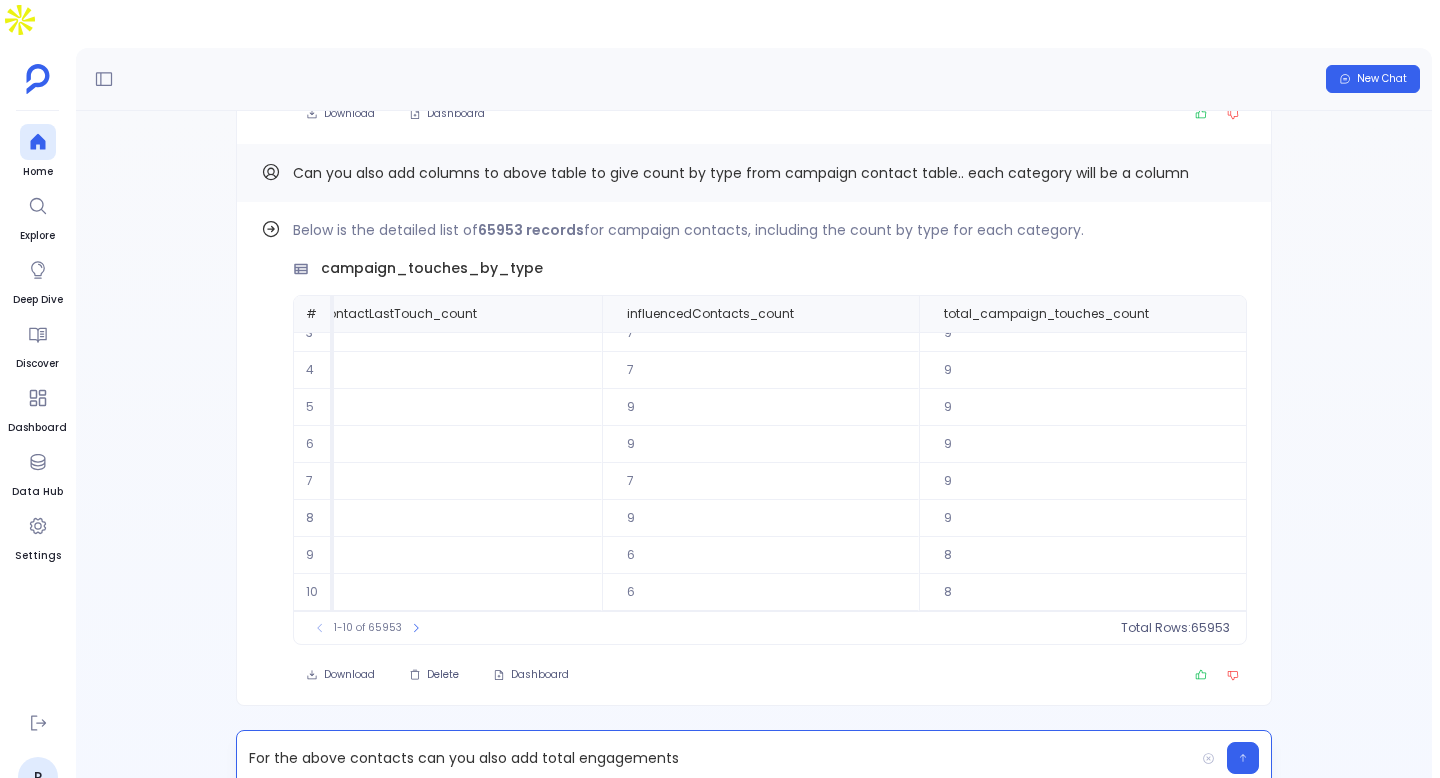 click on "For the above contacts can you also add total engagements" at bounding box center (715, 758) 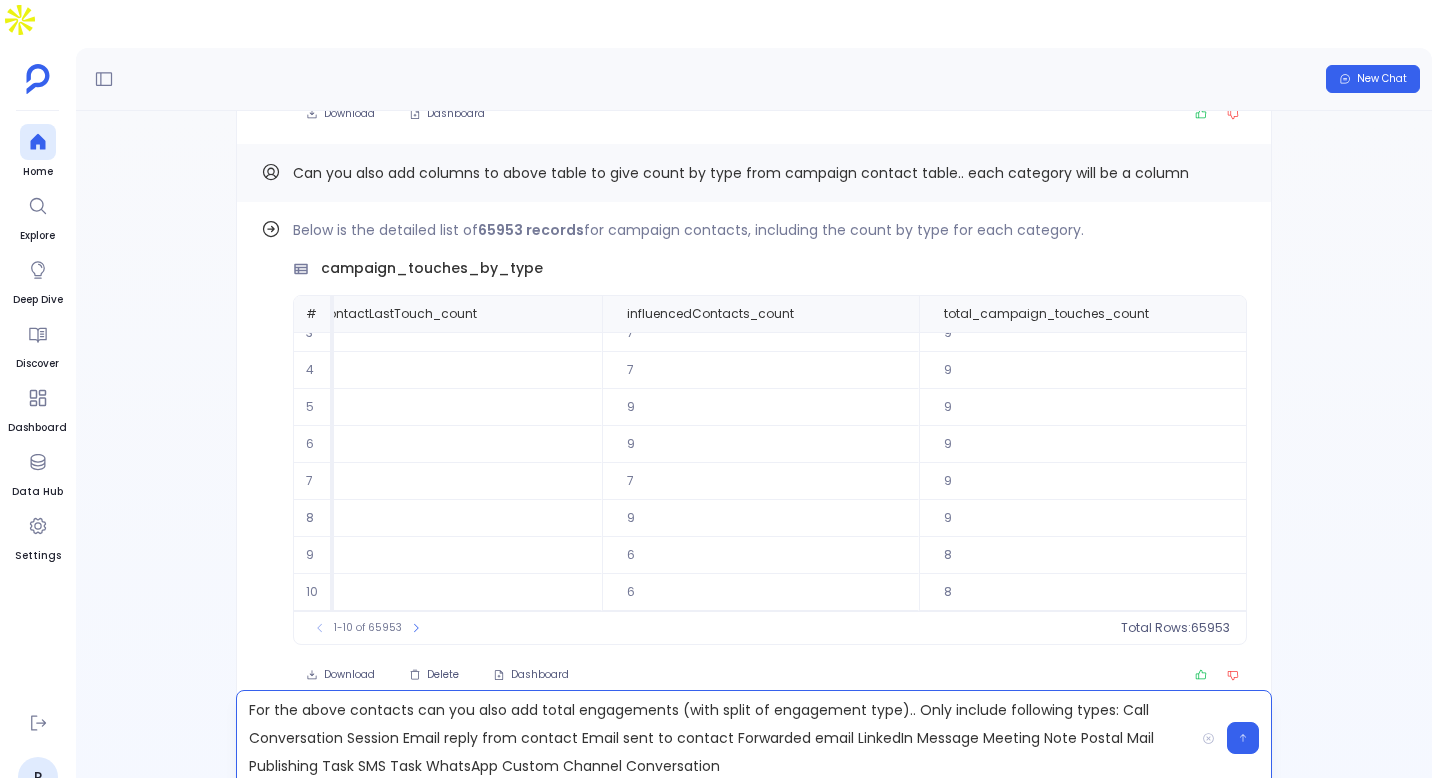 click on "For the above contacts can you also add total engagements (with split of engagement type).. Only include following types: Call
Conversation Session
Email reply from contact
Email sent to contact
Forwarded email
LinkedIn Message
Meeting
Note
Postal Mail
Publishing Task
SMS
Task
WhatsApp
Custom Channel Conversation" at bounding box center (715, 738) 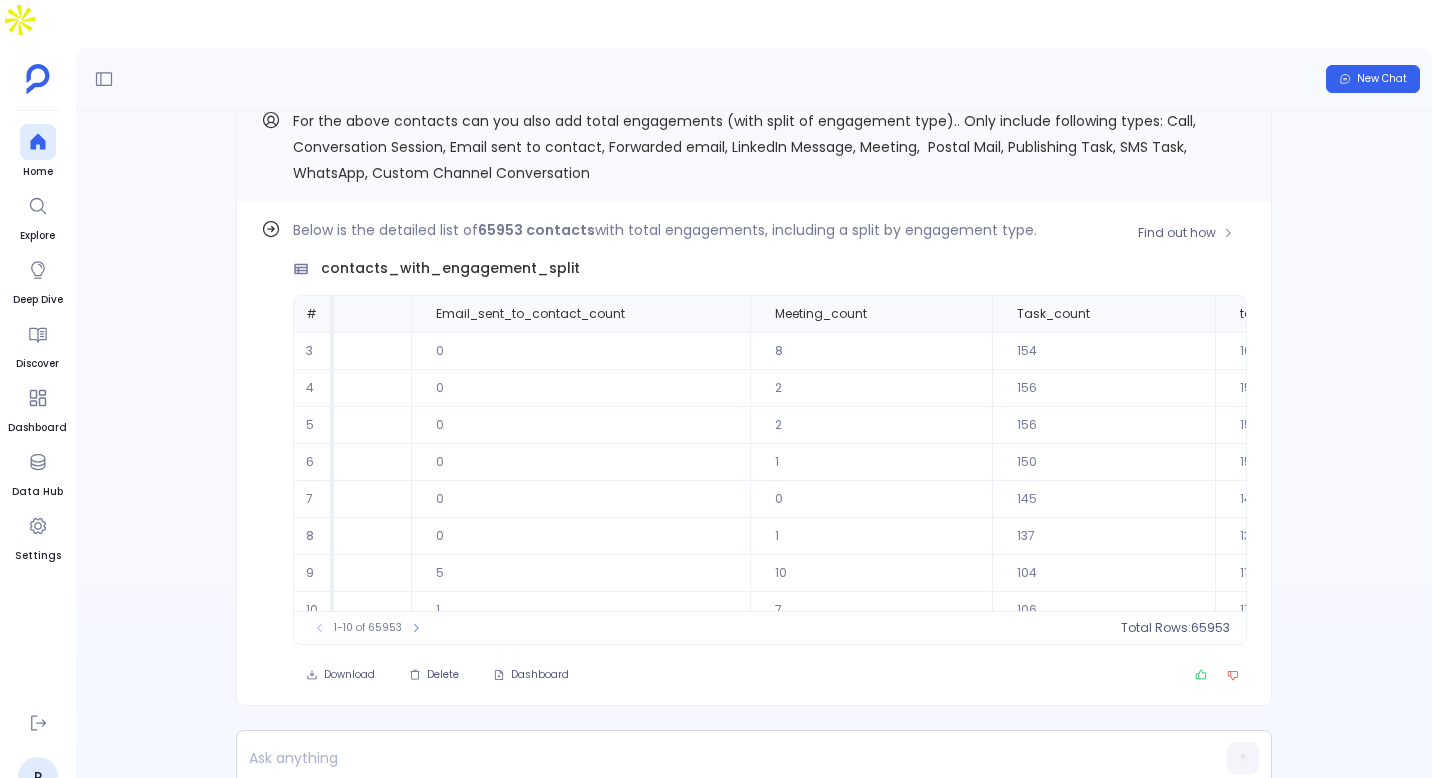 scroll, scrollTop: 96, scrollLeft: 2854, axis: both 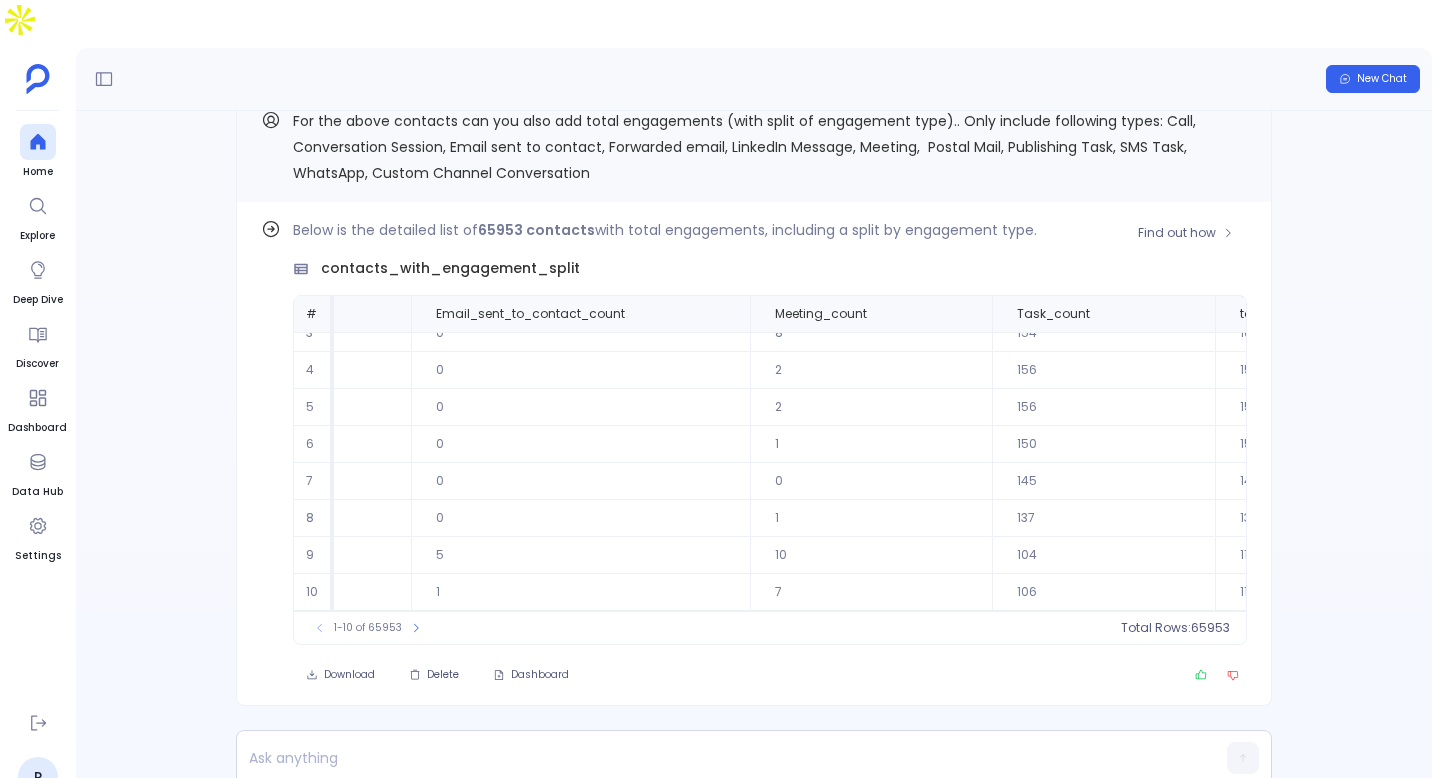 click on "1" at bounding box center [871, 259] 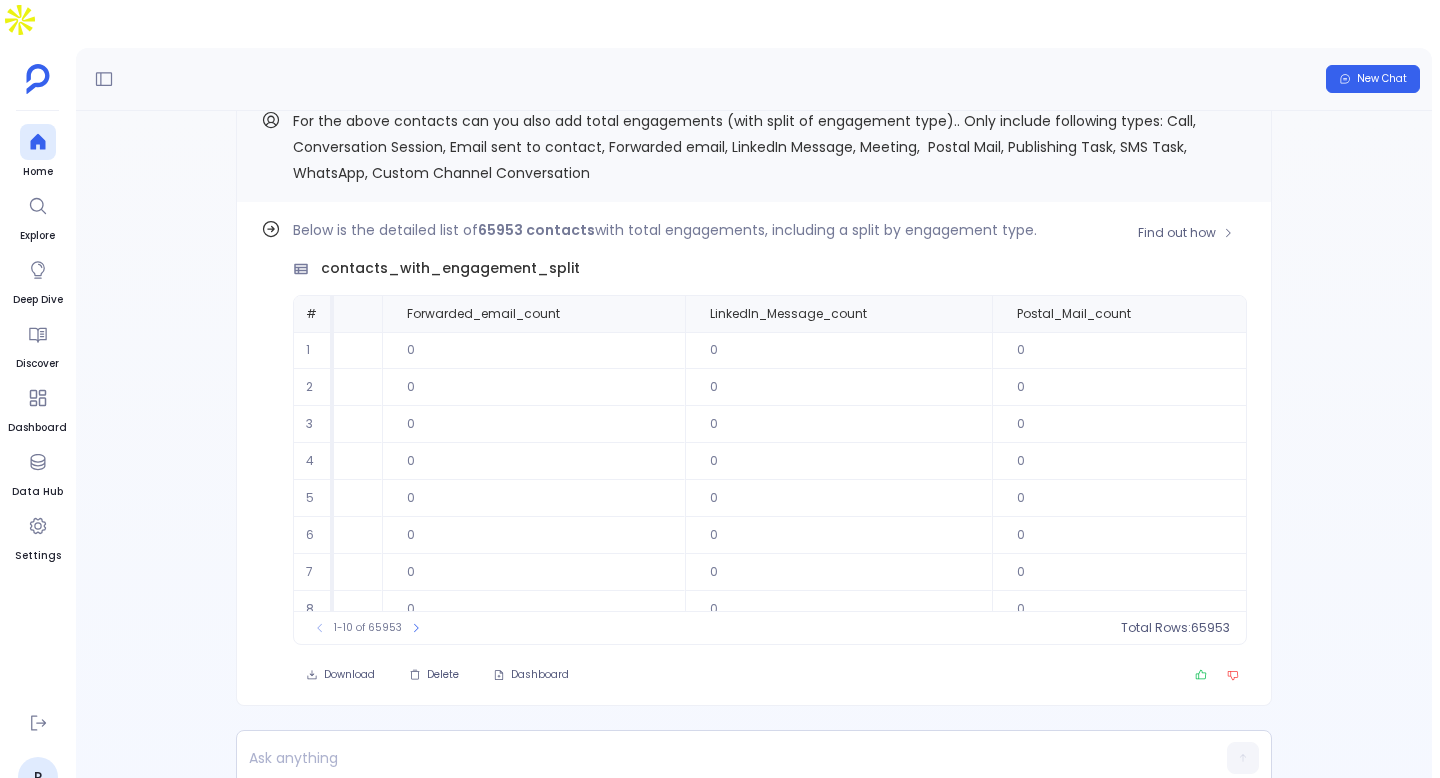 scroll, scrollTop: 0, scrollLeft: 3563, axis: horizontal 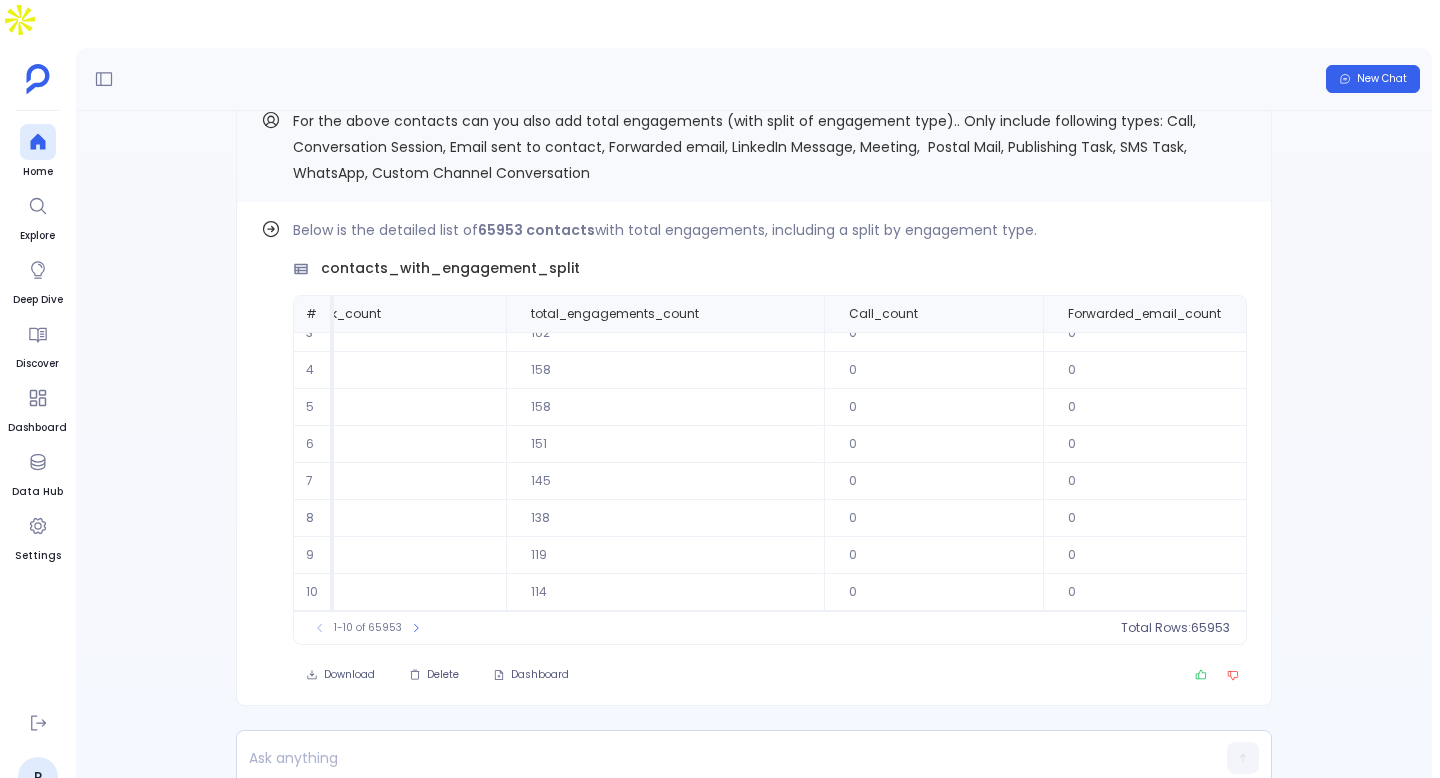 click on "For the above contacts can you also add total engagements (with split of engagement type).. Only include following types: Call, Conversation Session, Email sent to contact, Forwarded email, LinkedIn Message, Meeting,  Postal Mail, Publishing Task, SMS
Task, WhatsApp, Custom Channel Conversation" at bounding box center [770, 147] 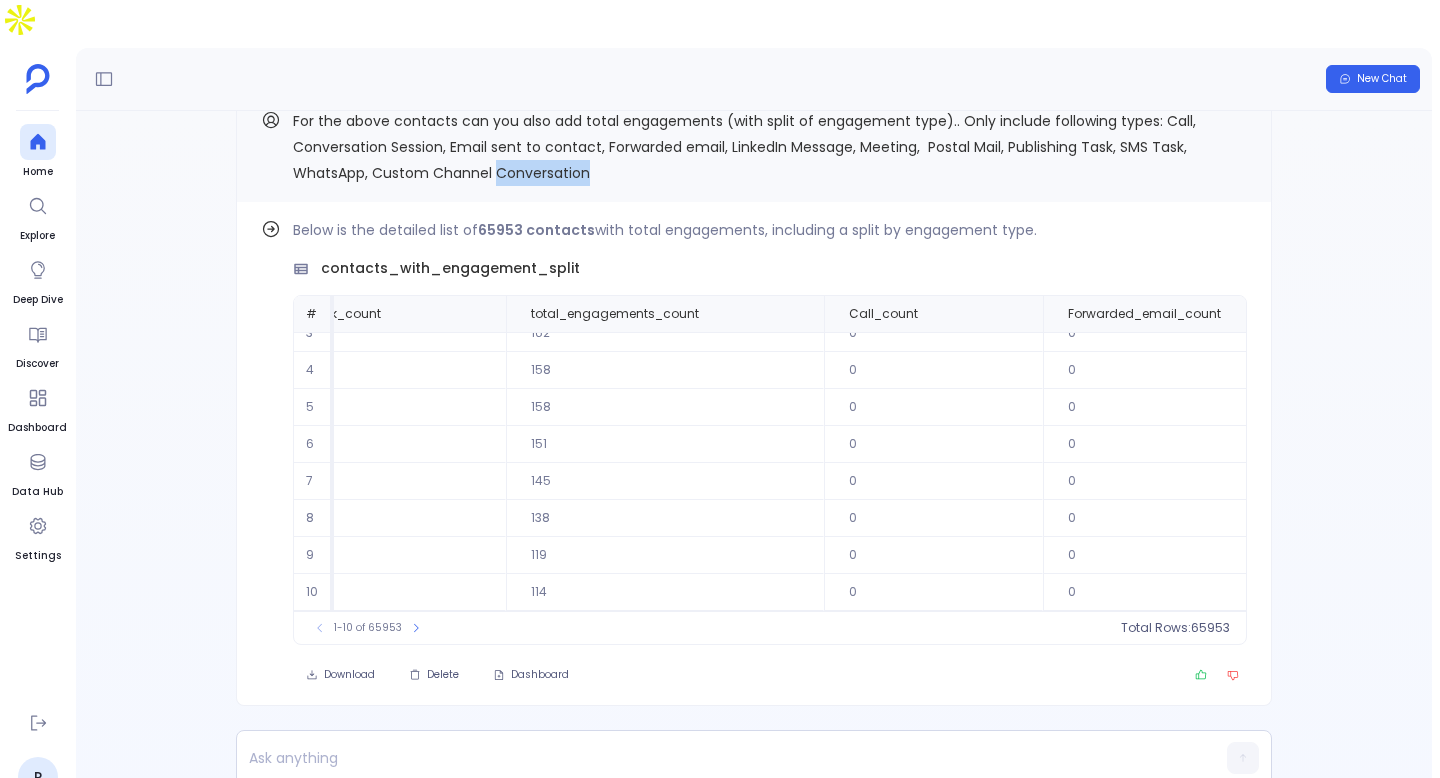 click on "For the above contacts can you also add total engagements (with split of engagement type).. Only include following types: Call, Conversation Session, Email sent to contact, Forwarded email, LinkedIn Message, Meeting,  Postal Mail, Publishing Task, SMS
Task, WhatsApp, Custom Channel Conversation" at bounding box center [770, 147] 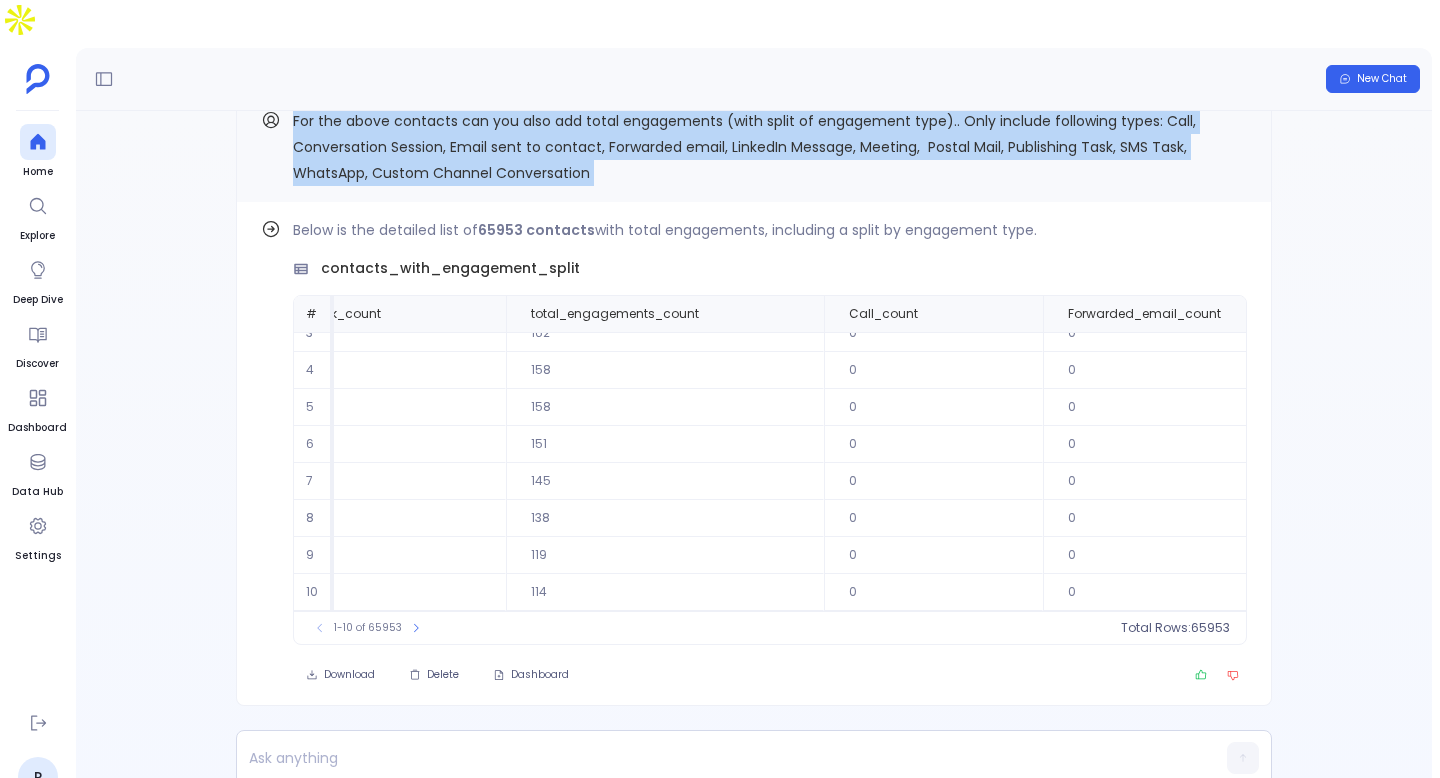 click on "For the above contacts can you also add total engagements (with split of engagement type).. Only include following types: Call, Conversation Session, Email sent to contact, Forwarded email, LinkedIn Message, Meeting,  Postal Mail, Publishing Task, SMS
Task, WhatsApp, Custom Channel Conversation" at bounding box center [770, 147] 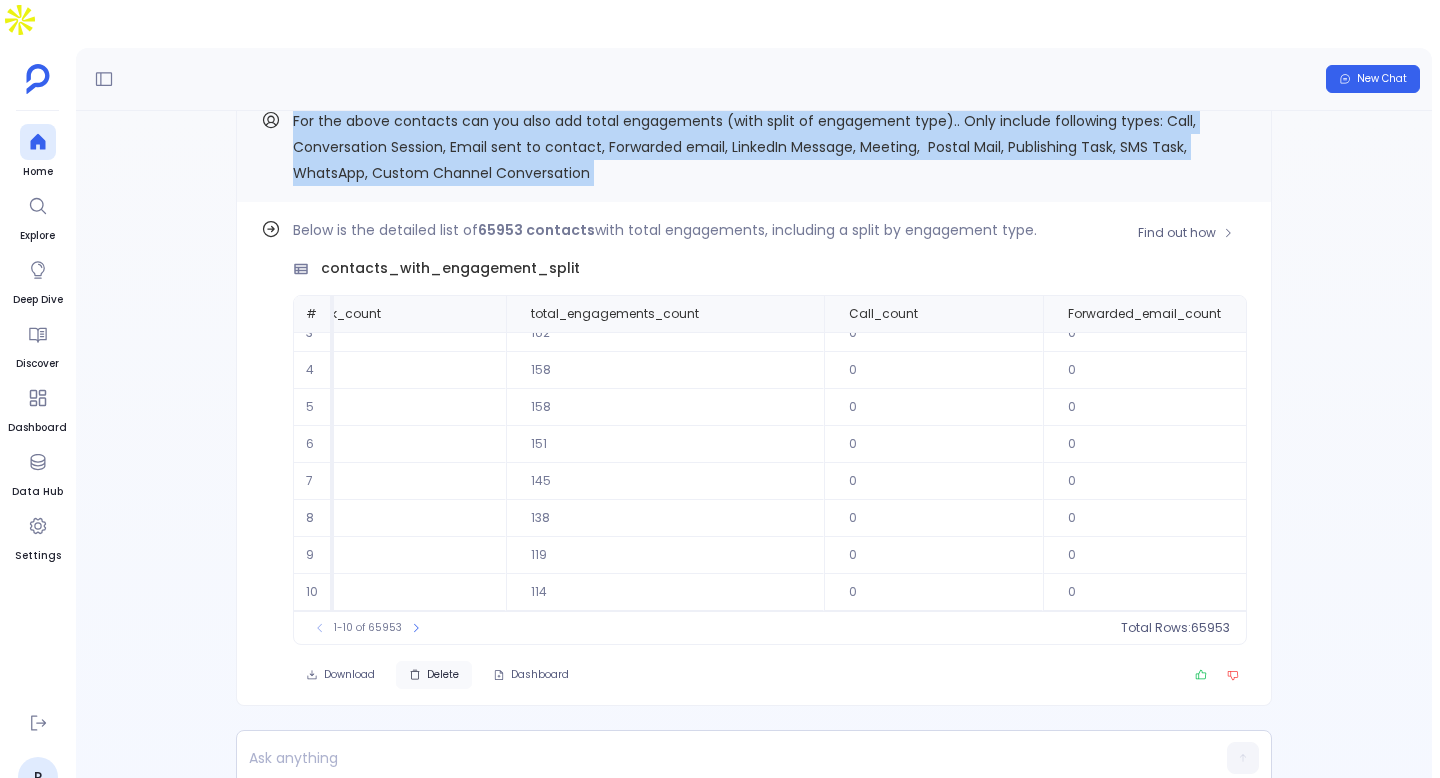 click on "Delete" at bounding box center (340, 675) 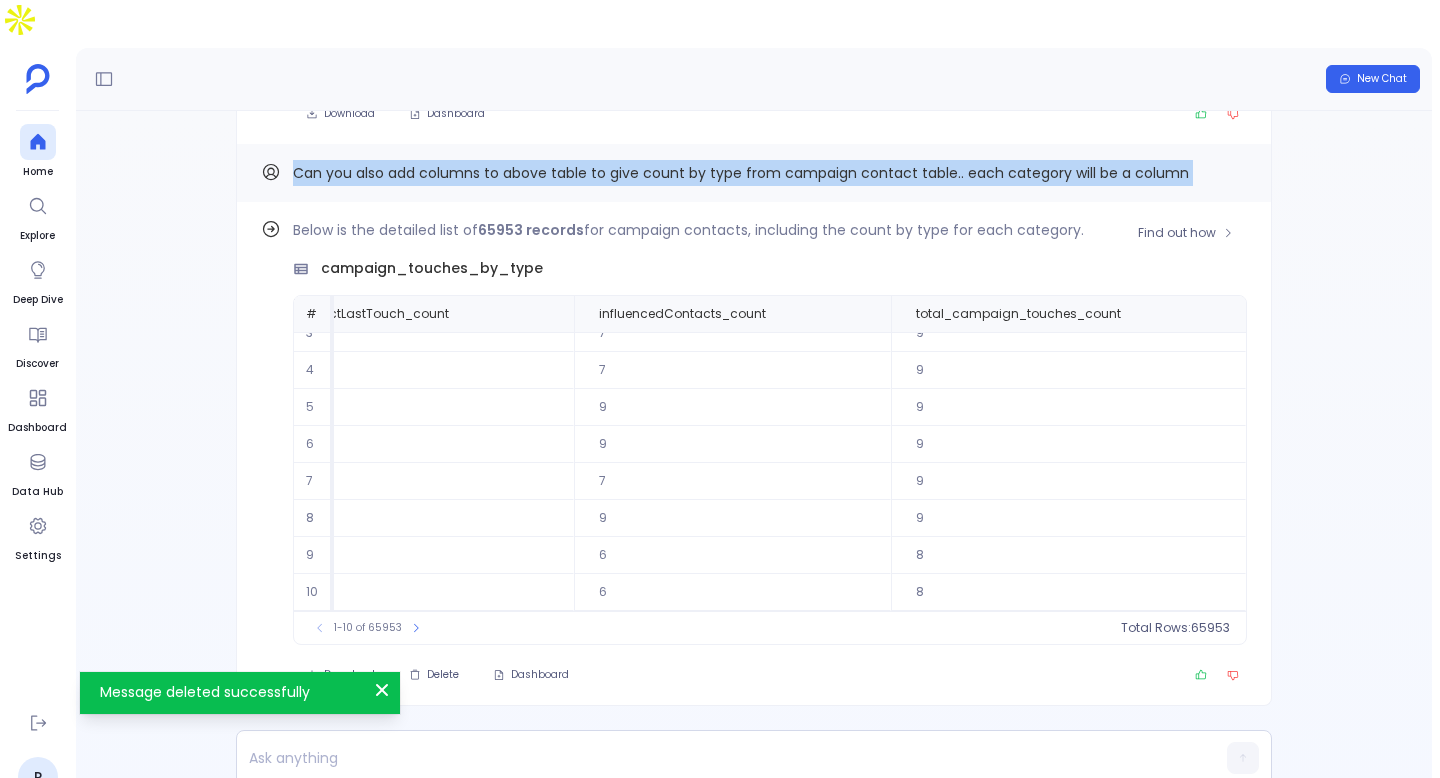 scroll, scrollTop: 96, scrollLeft: 1658, axis: both 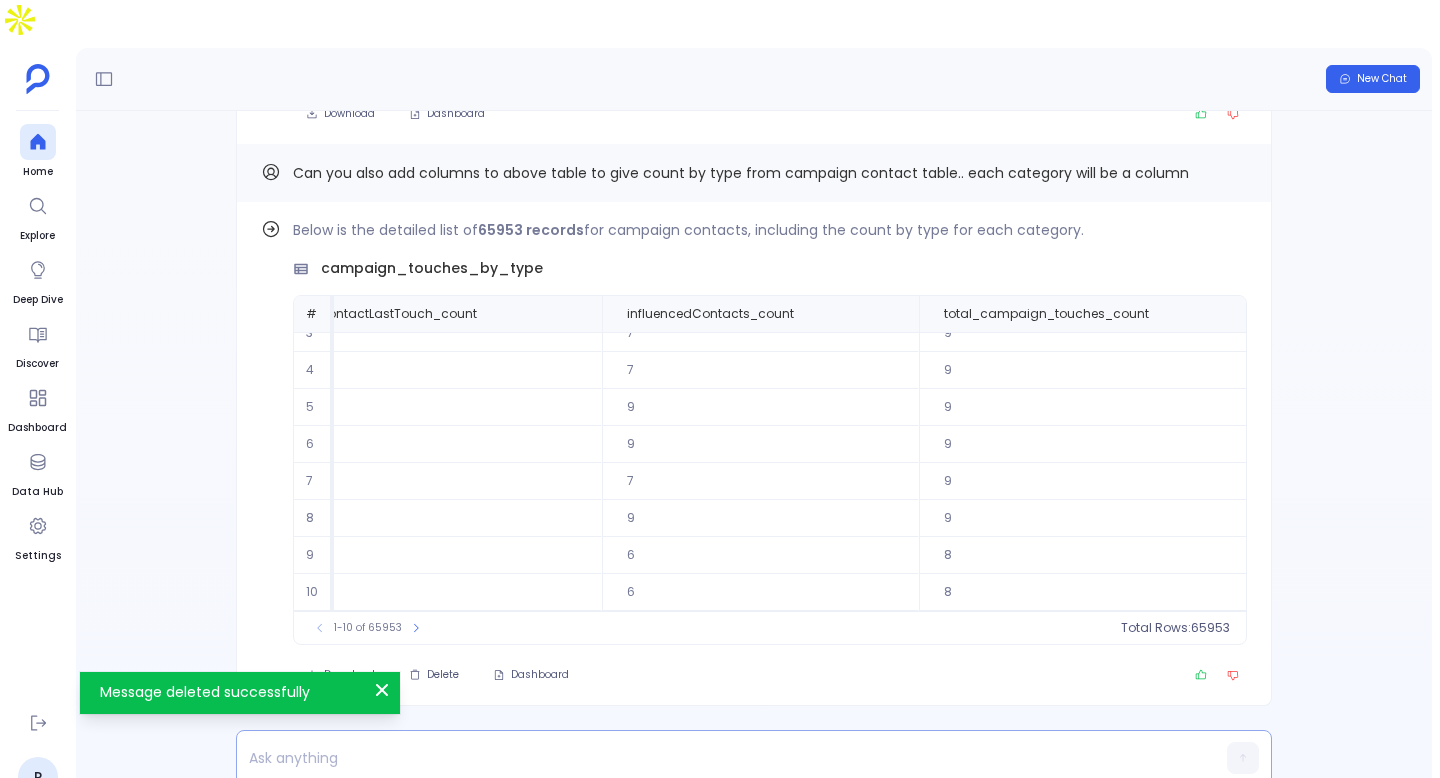click at bounding box center [715, 758] 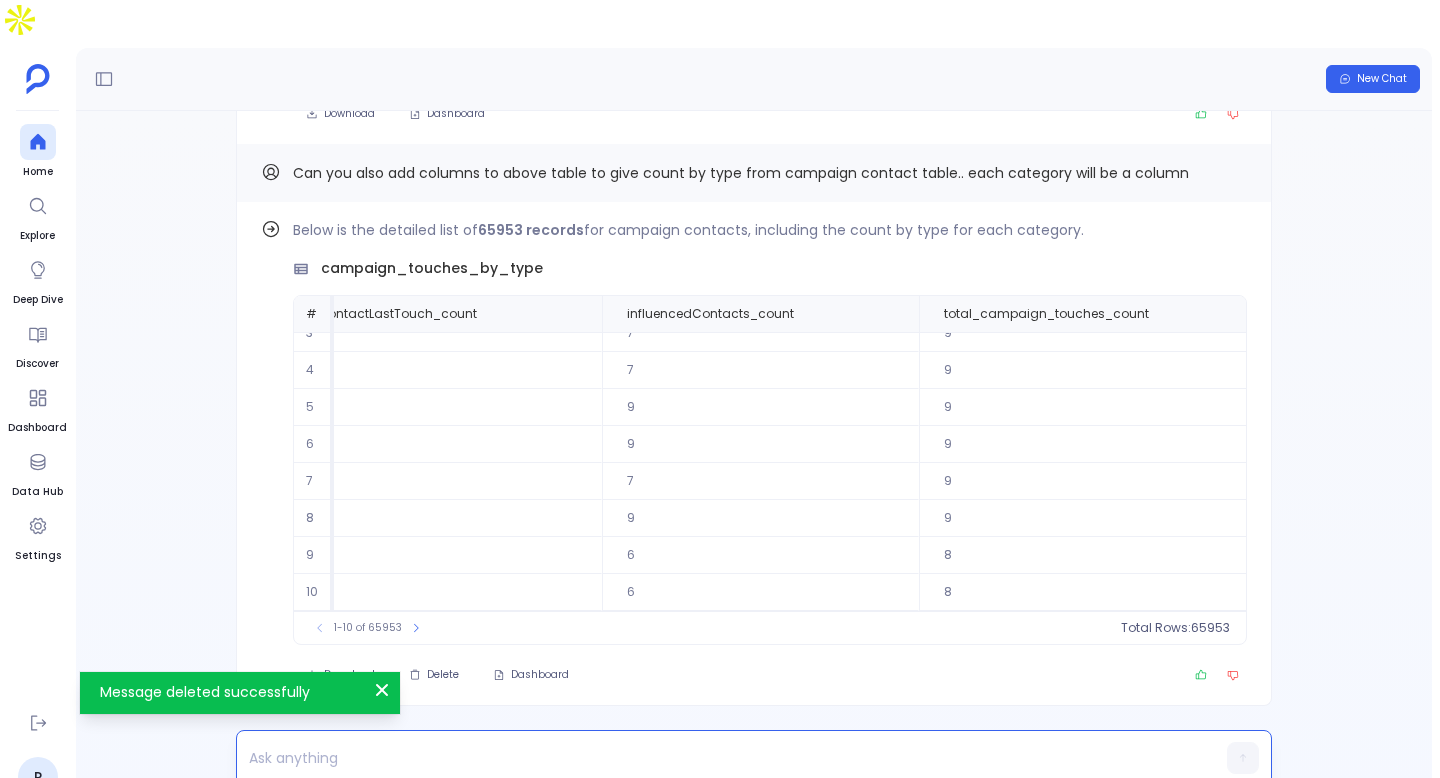 click at bounding box center [715, 758] 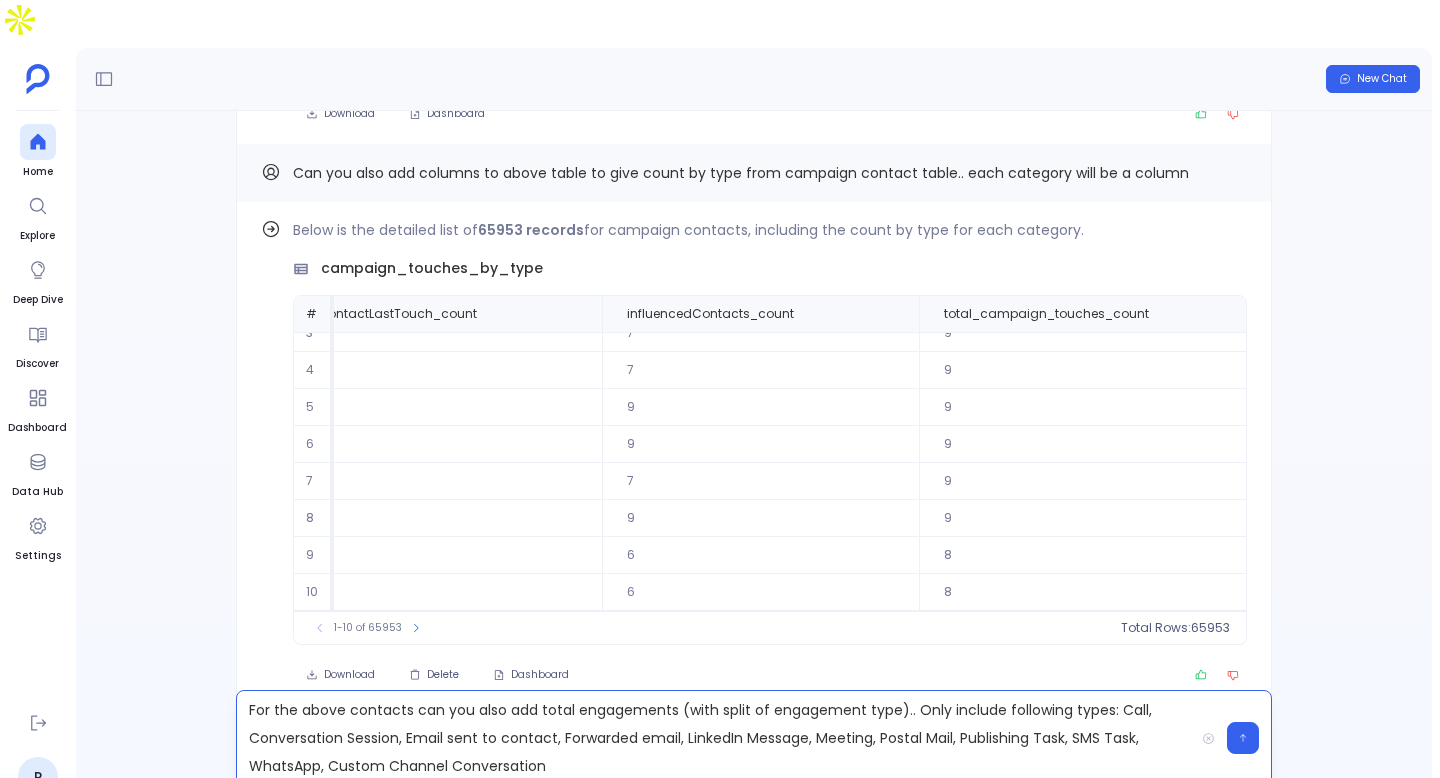 click on "For the above contacts can you also add total engagements (with split of engagement type).. Only include following types: Call, Conversation Session, Email sent to contact, Forwarded email, LinkedIn Message, Meeting,  Postal Mail, Publishing Task, SMS Task, WhatsApp, Custom Channel Conversation" at bounding box center (715, 738) 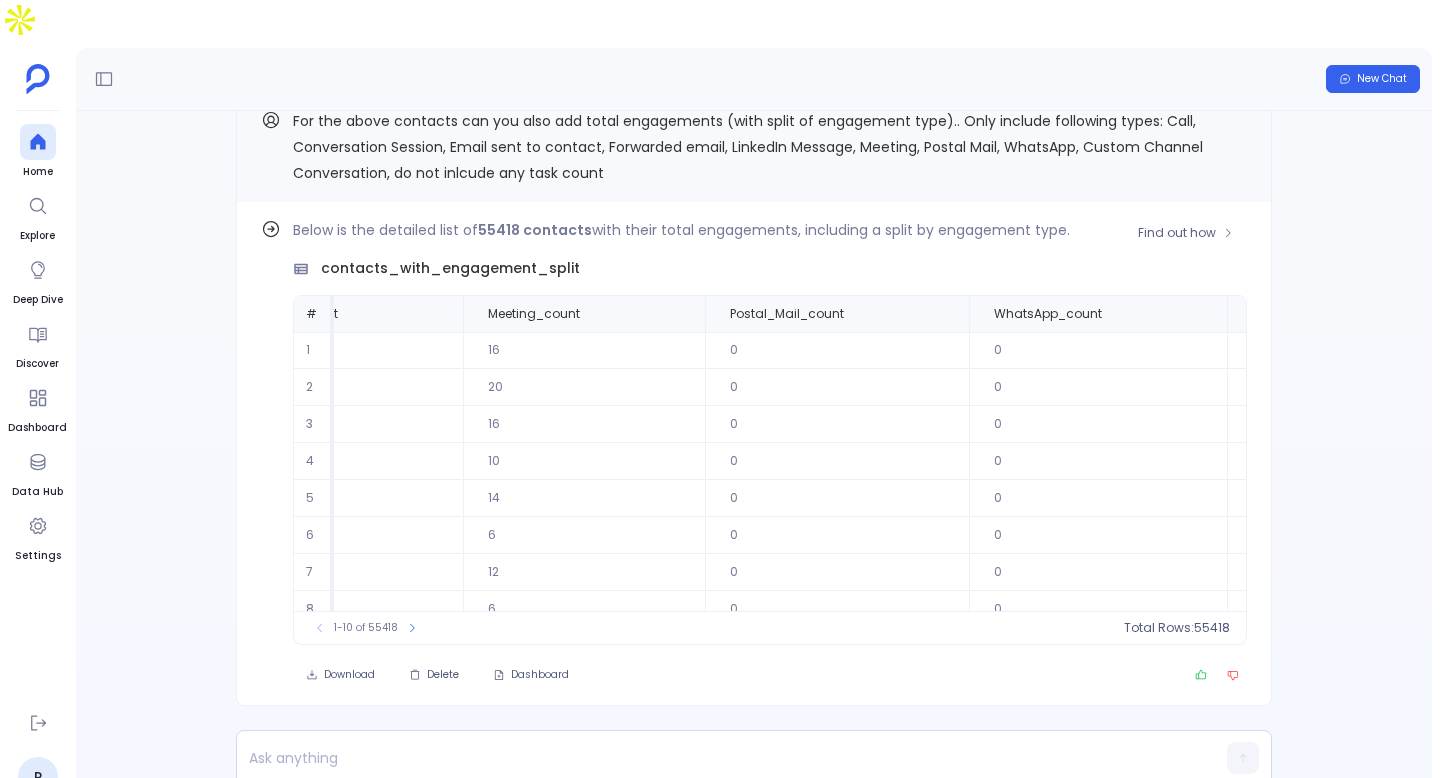 scroll, scrollTop: 0, scrollLeft: 4613, axis: horizontal 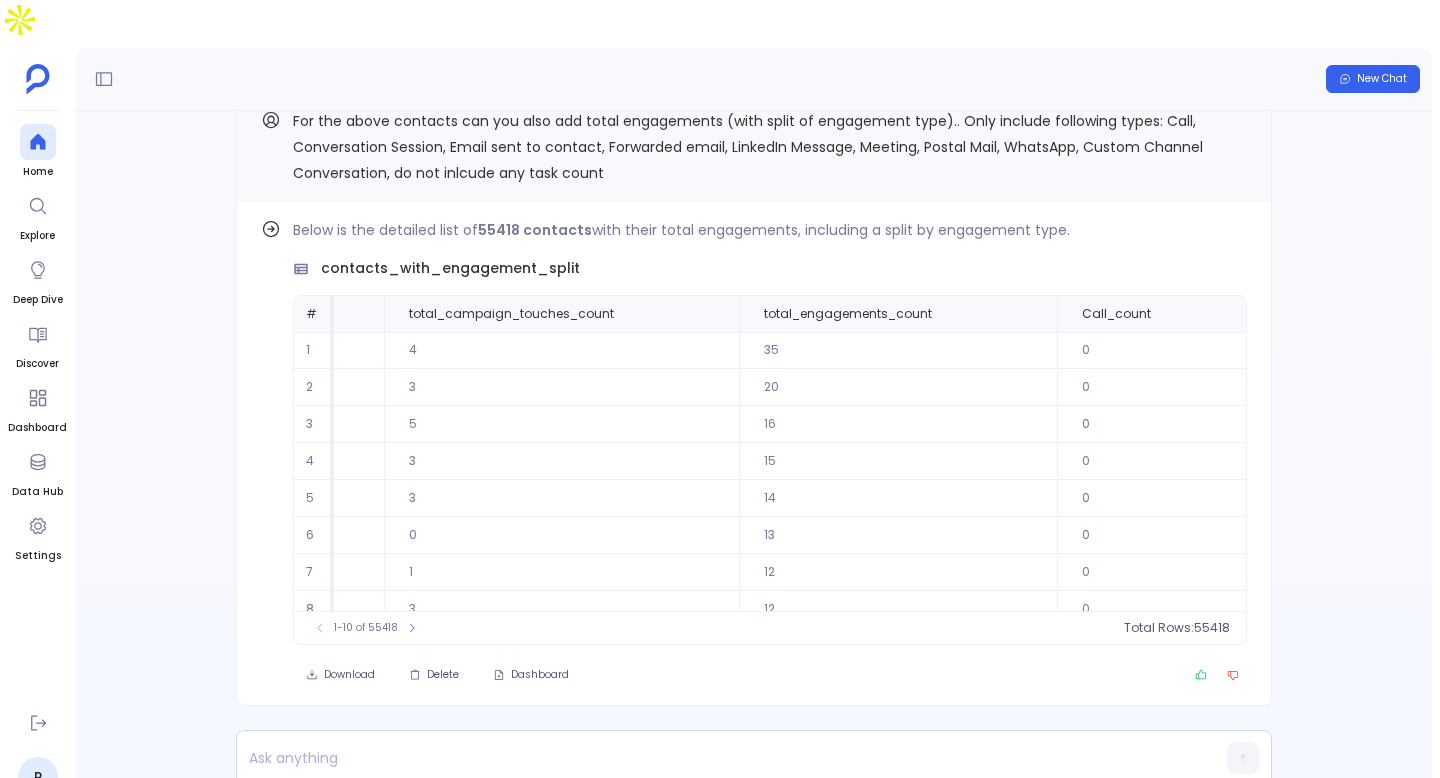 click on "14" at bounding box center (898, 350) 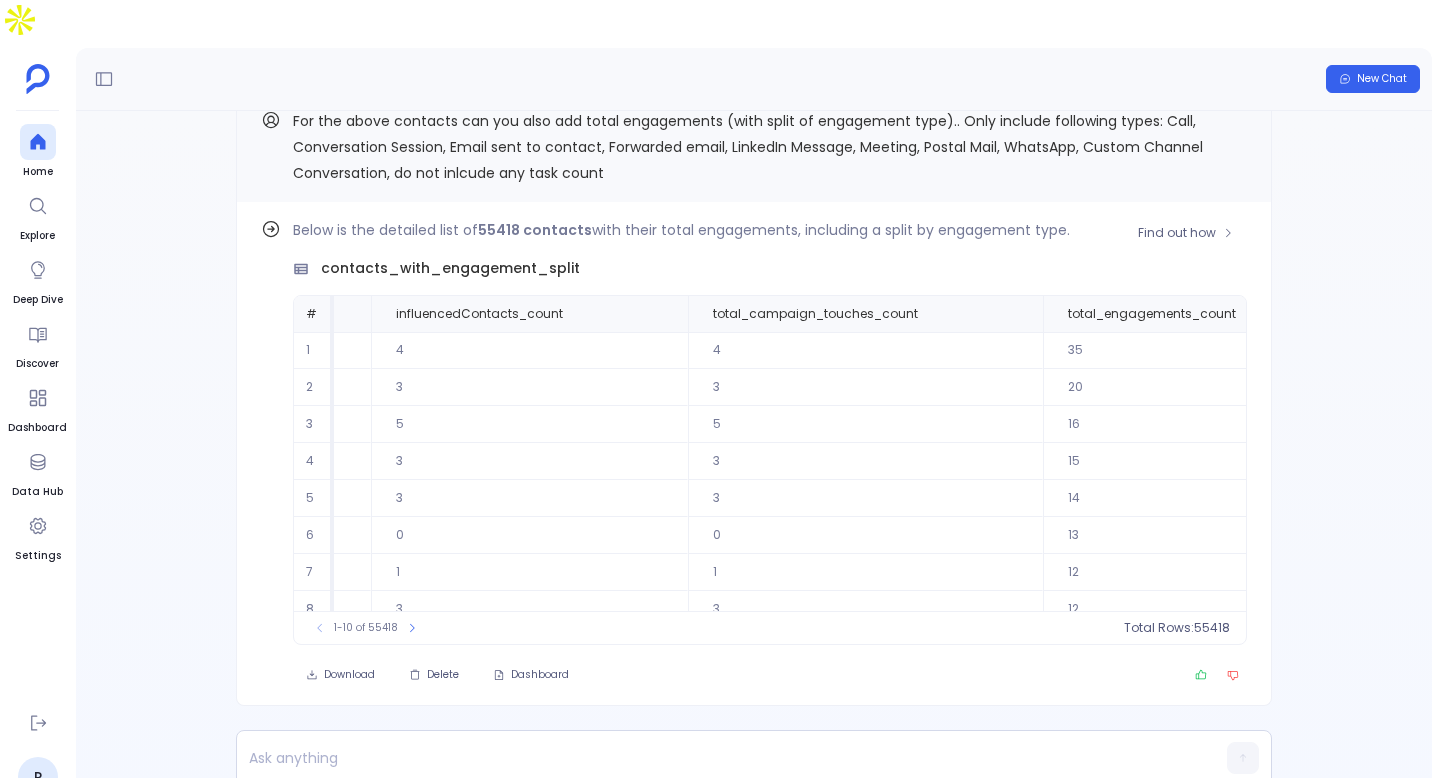 scroll, scrollTop: 0, scrollLeft: 1884, axis: horizontal 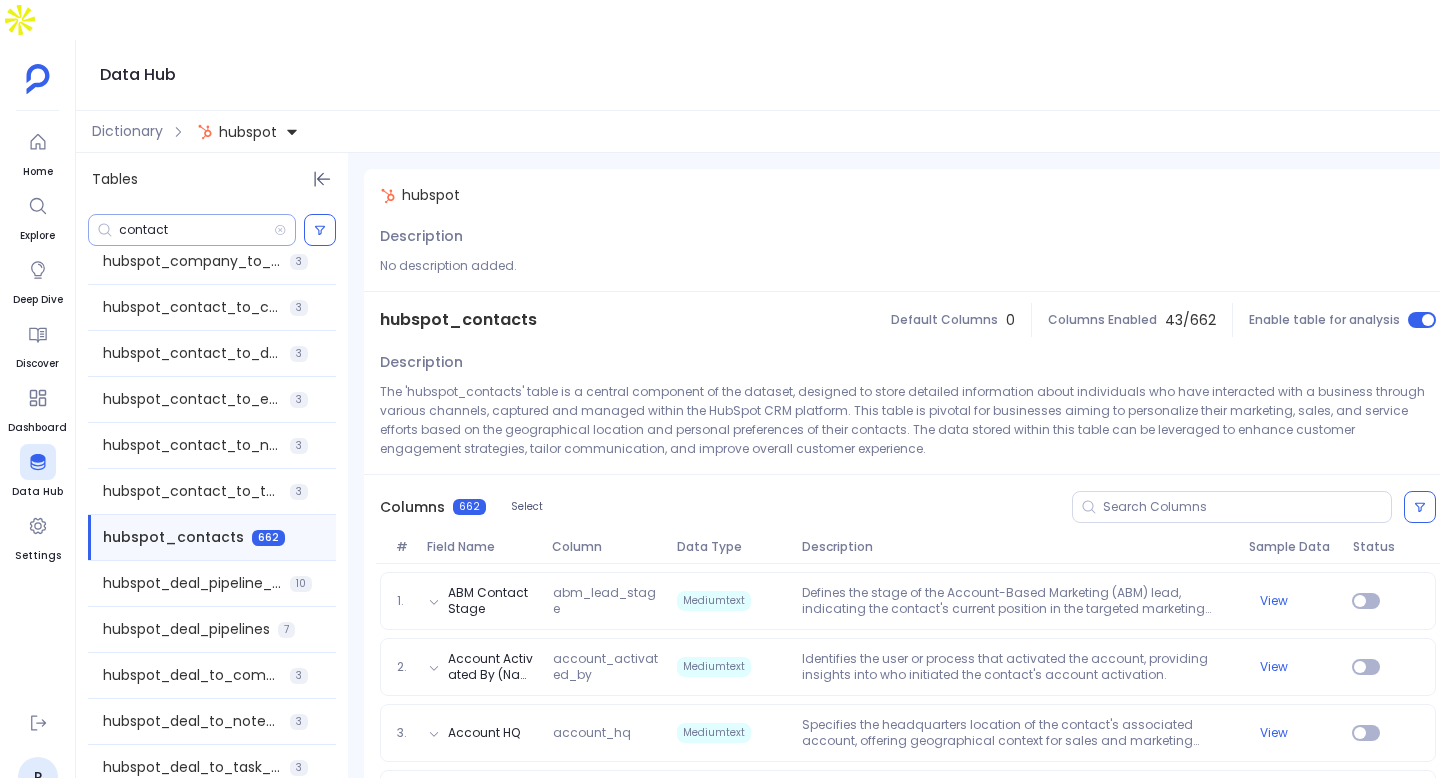 click on "contact" at bounding box center [192, 230] 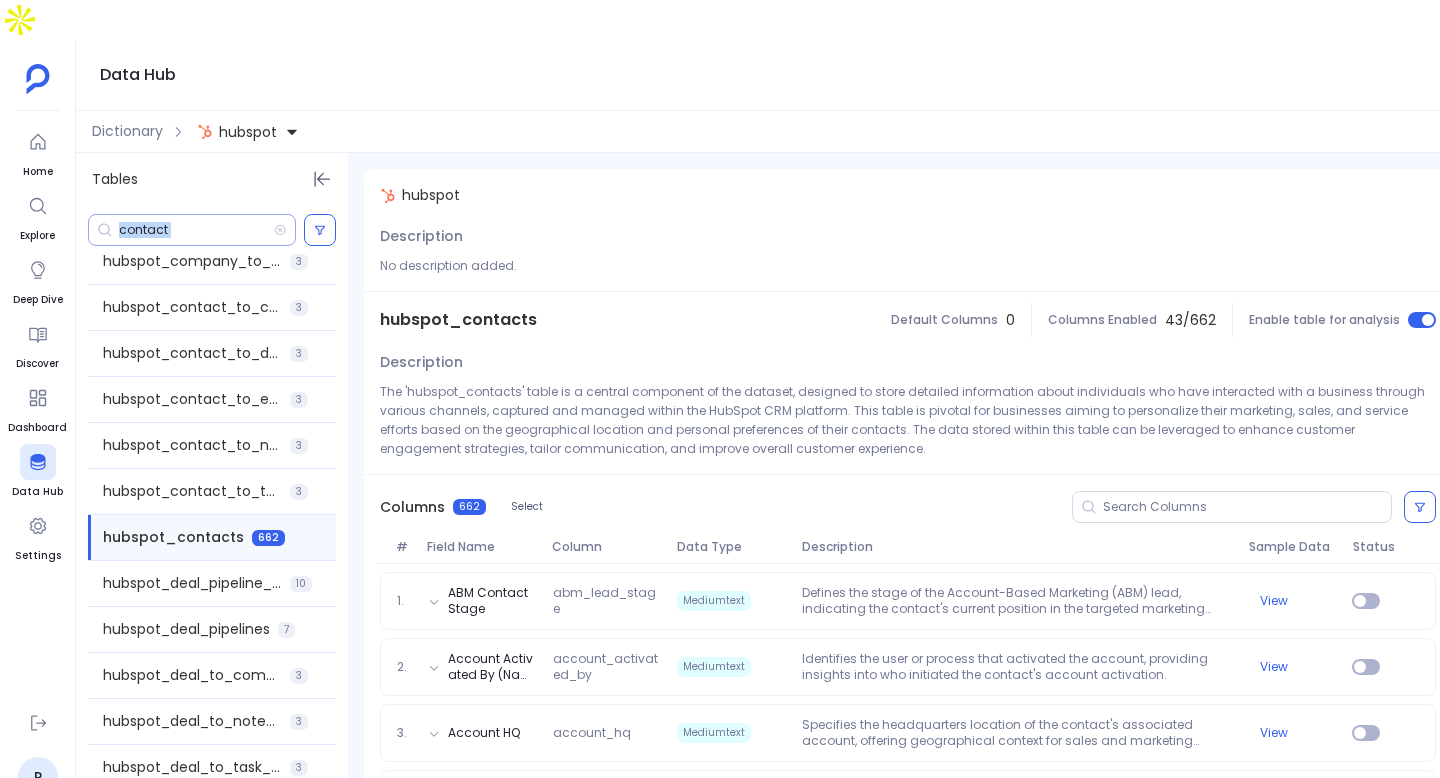 click on "contact" at bounding box center [192, 230] 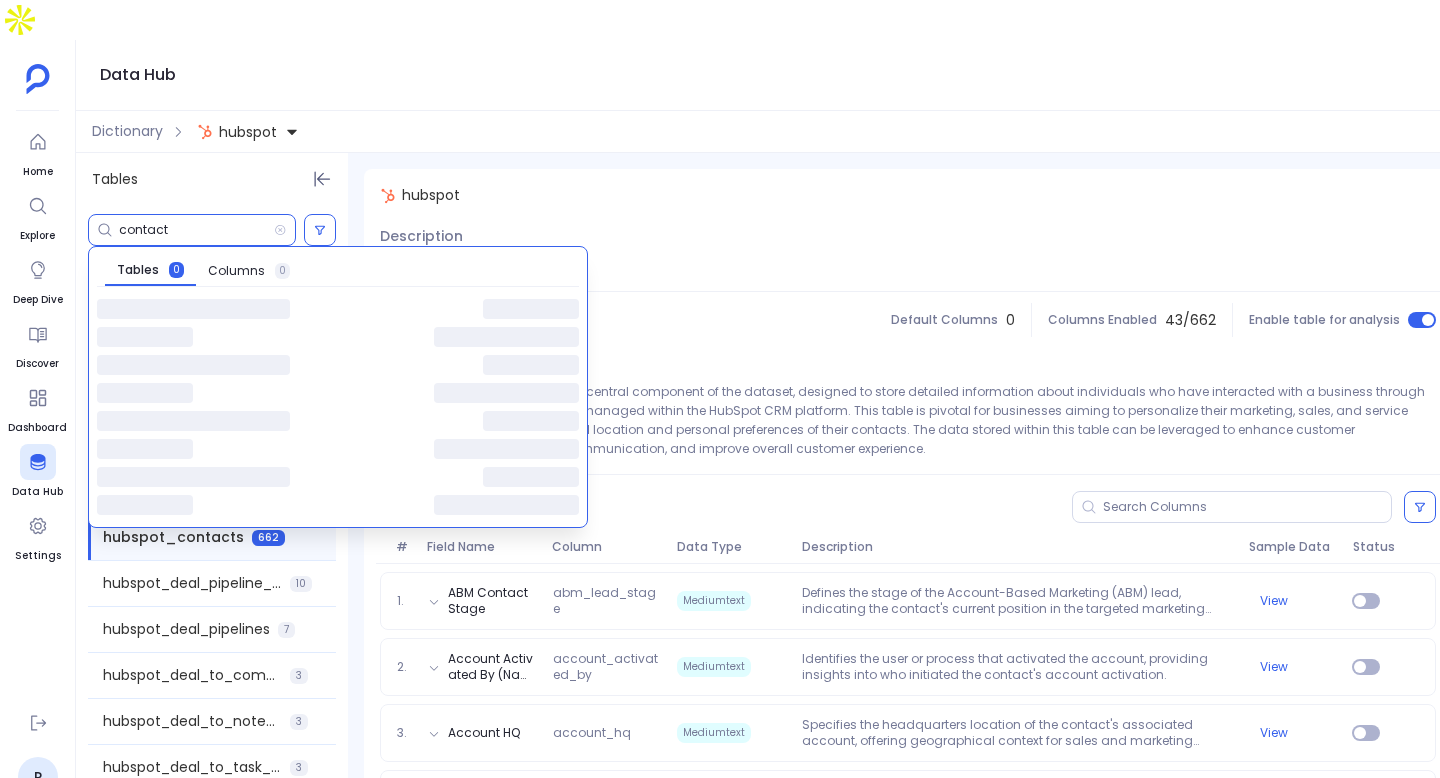 click on "contact" at bounding box center [196, 230] 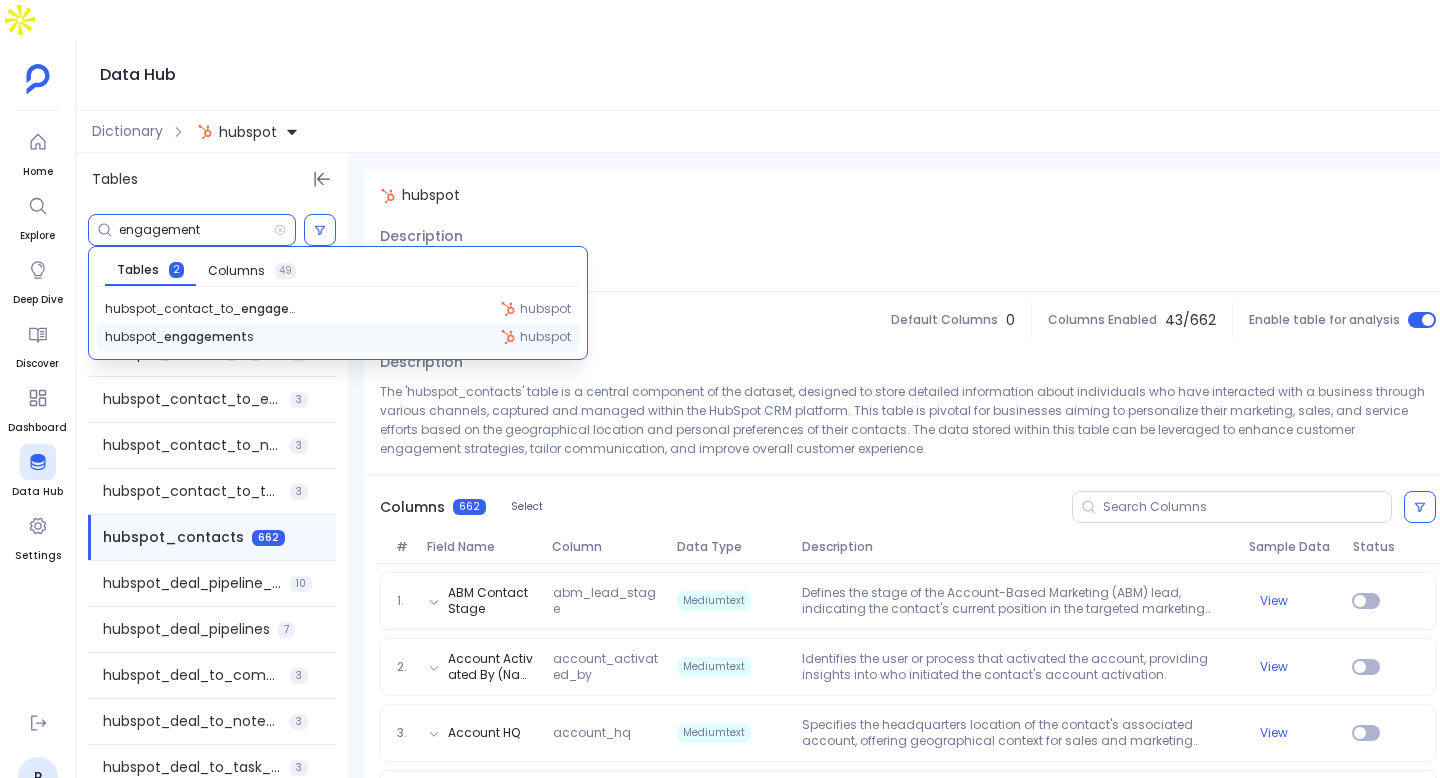 type on "engagement" 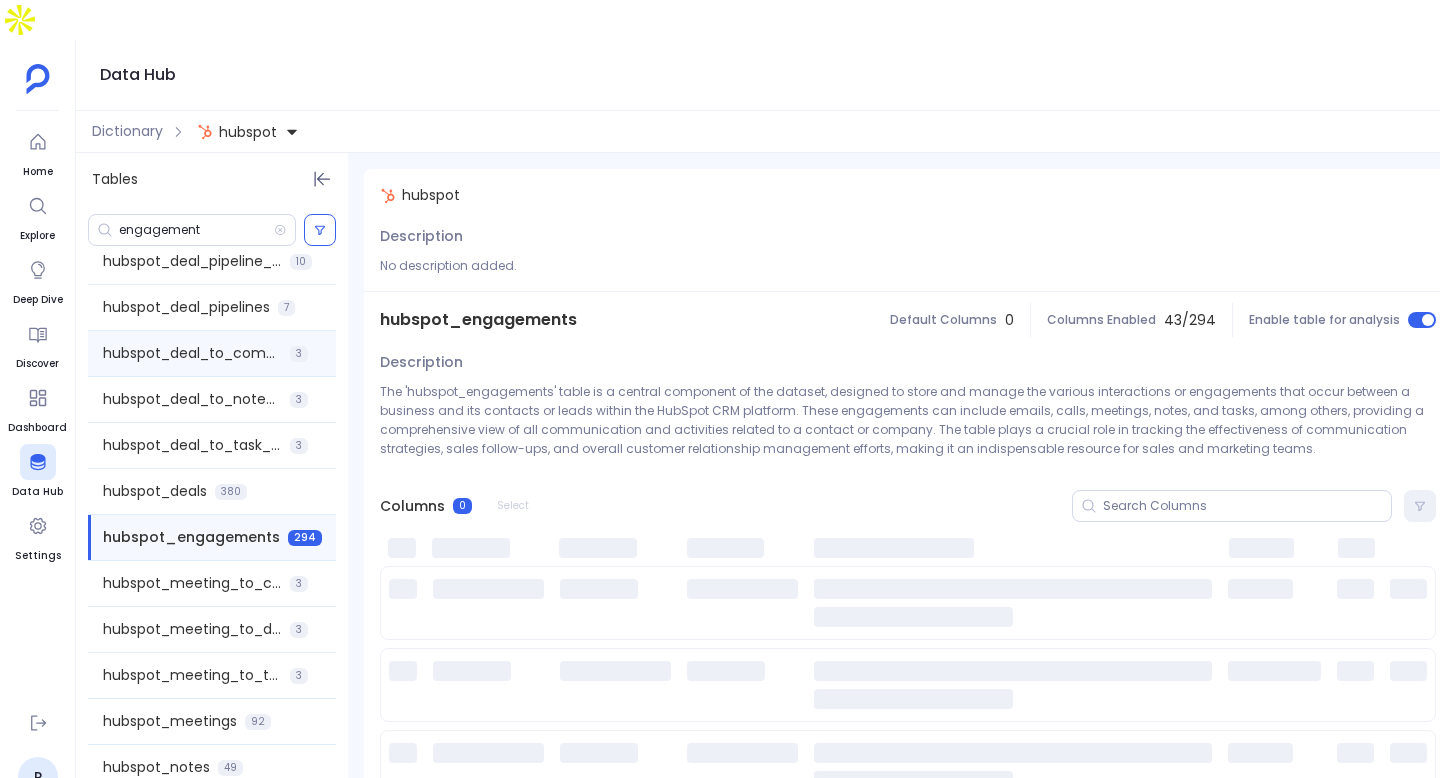 scroll, scrollTop: 714, scrollLeft: 0, axis: vertical 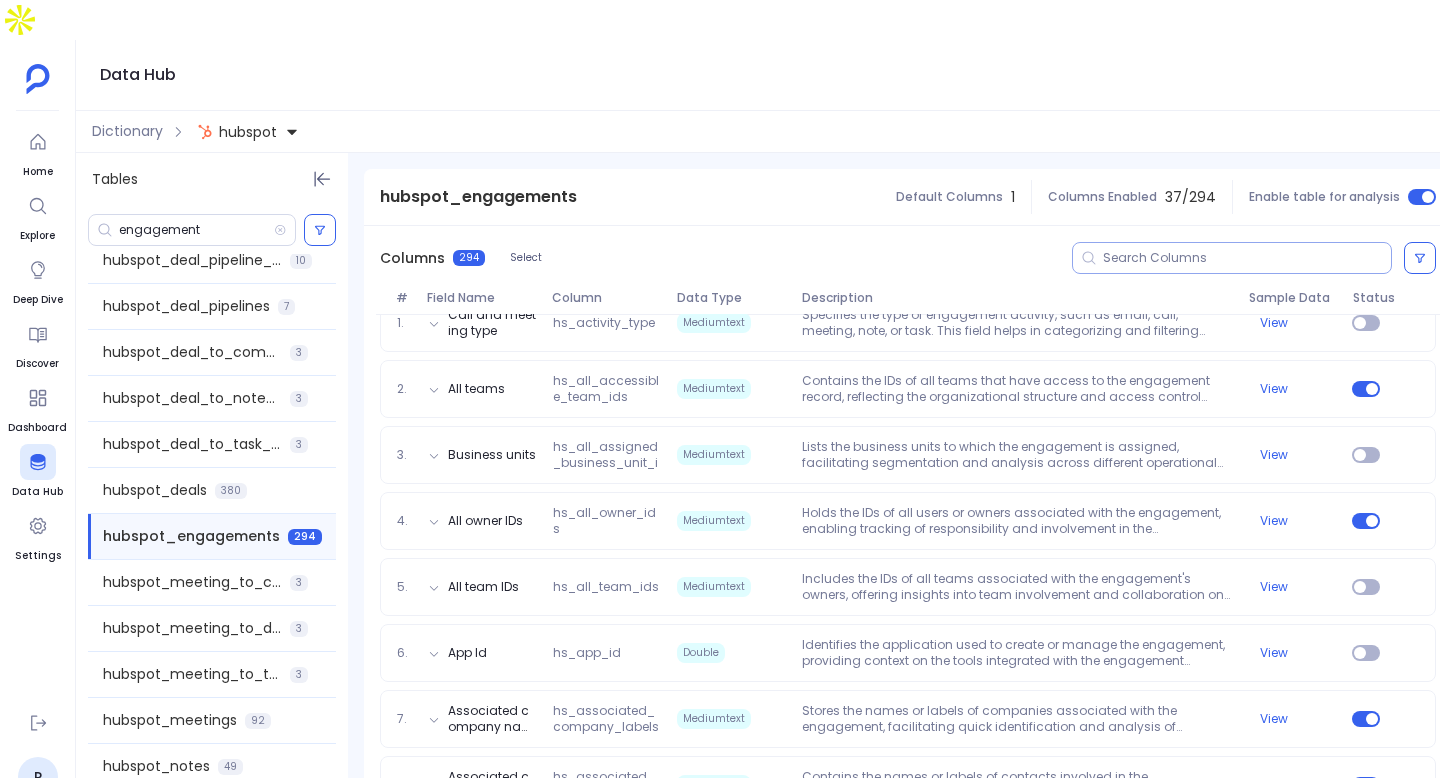 click at bounding box center [1247, 258] 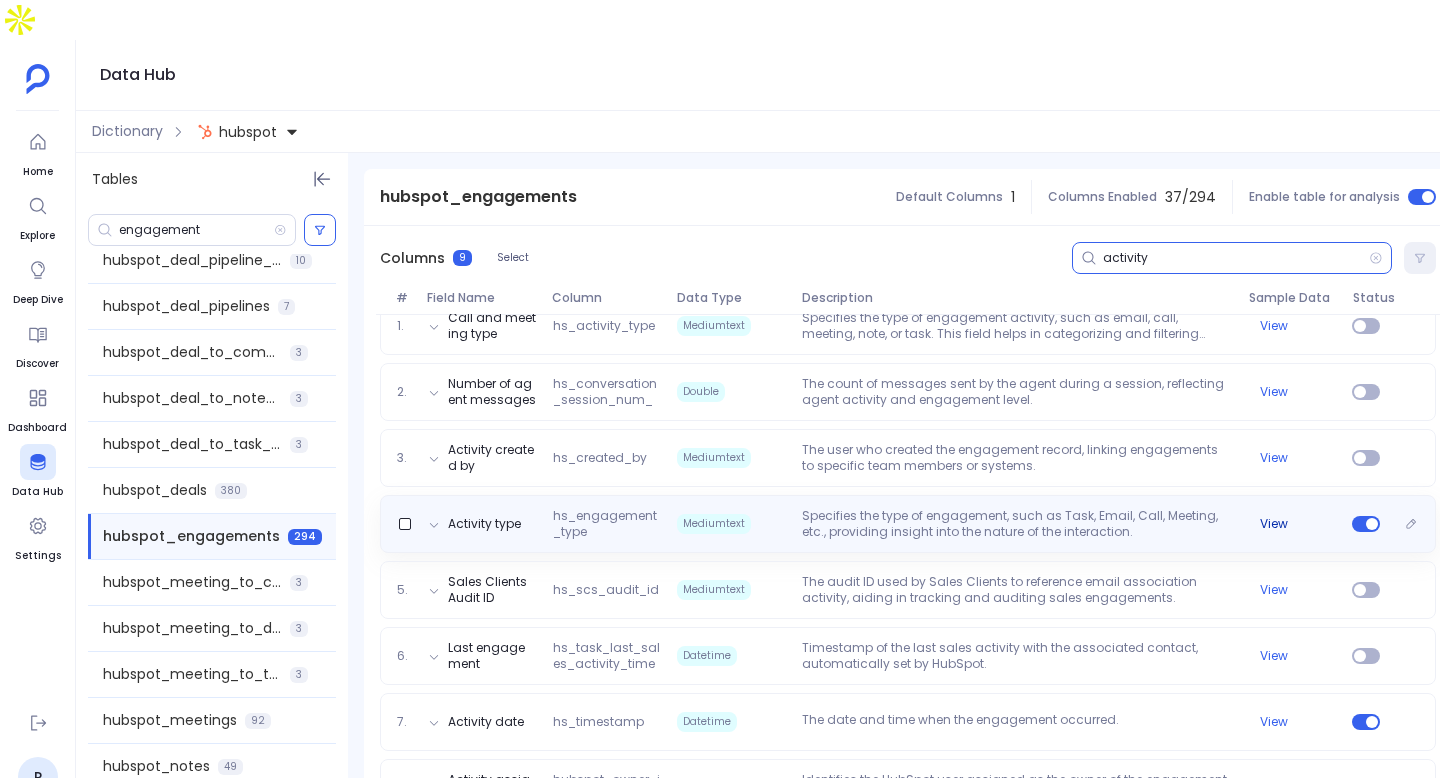 scroll, scrollTop: 287, scrollLeft: 0, axis: vertical 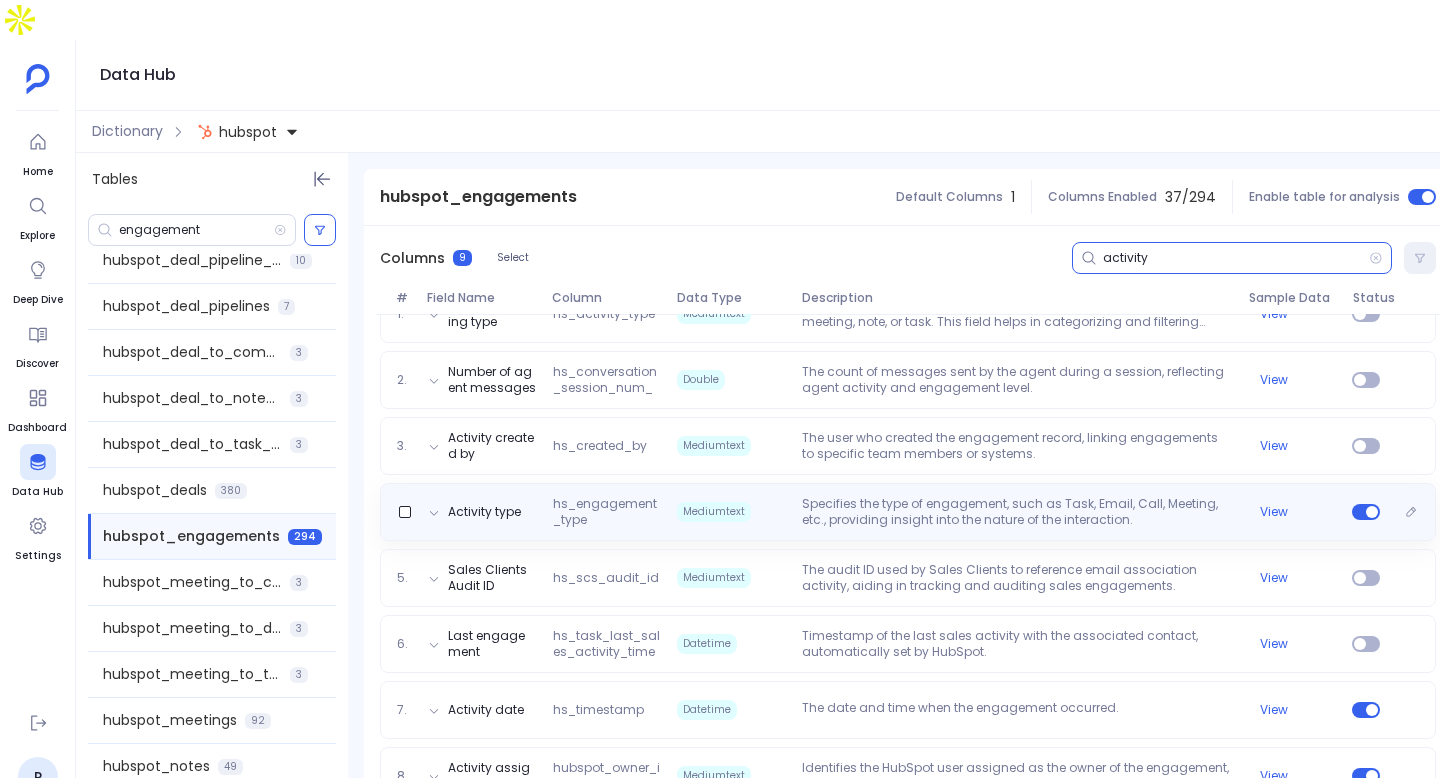 type on "activity" 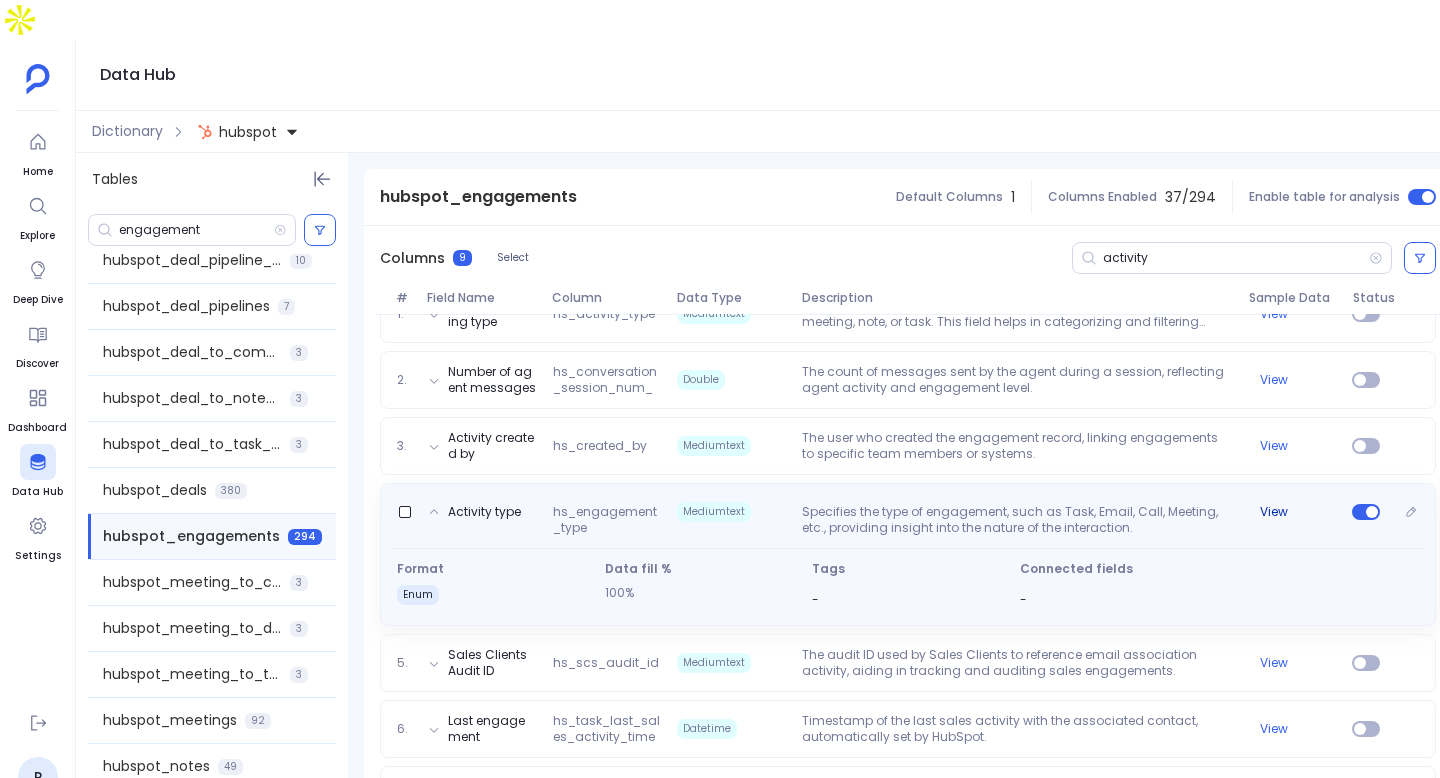 click on "View" at bounding box center [1274, 512] 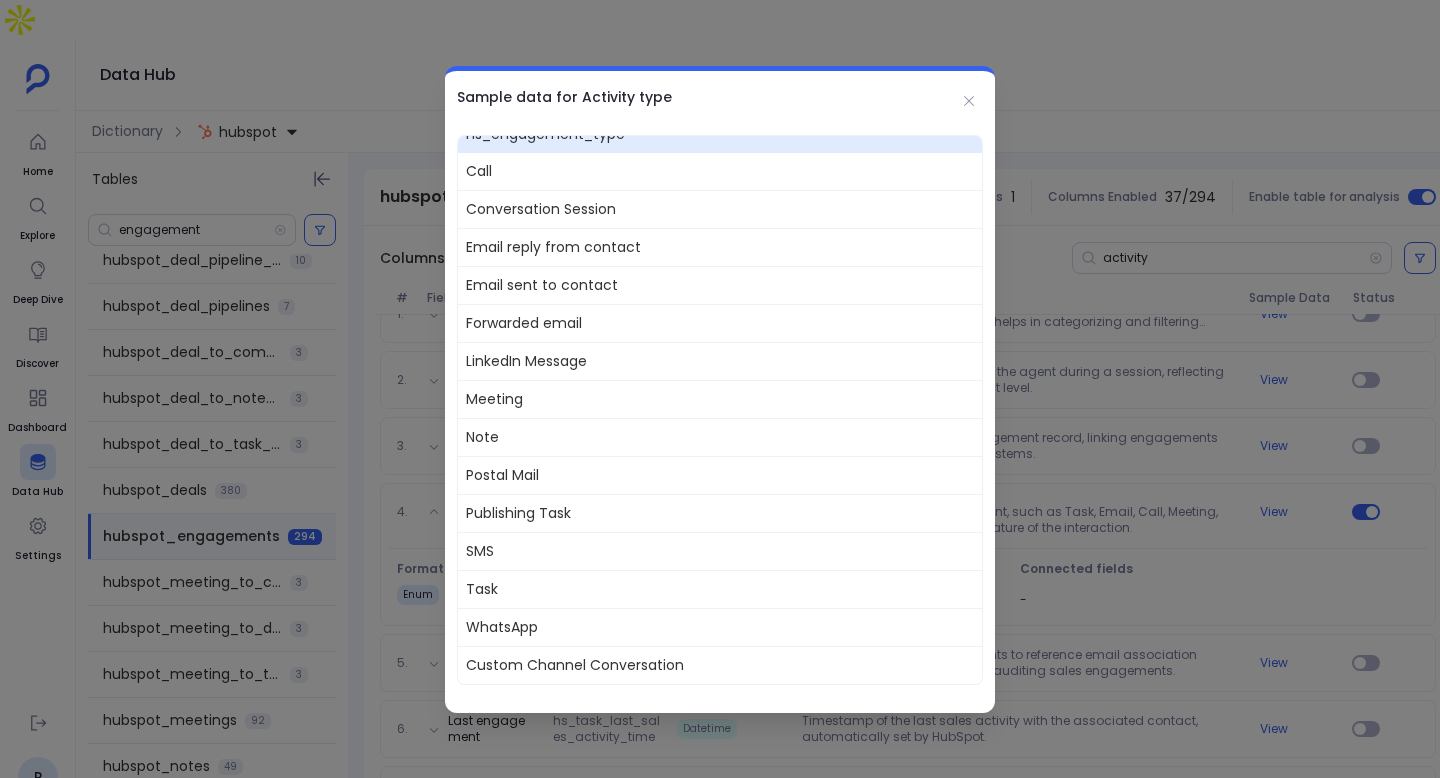 scroll, scrollTop: 0, scrollLeft: 0, axis: both 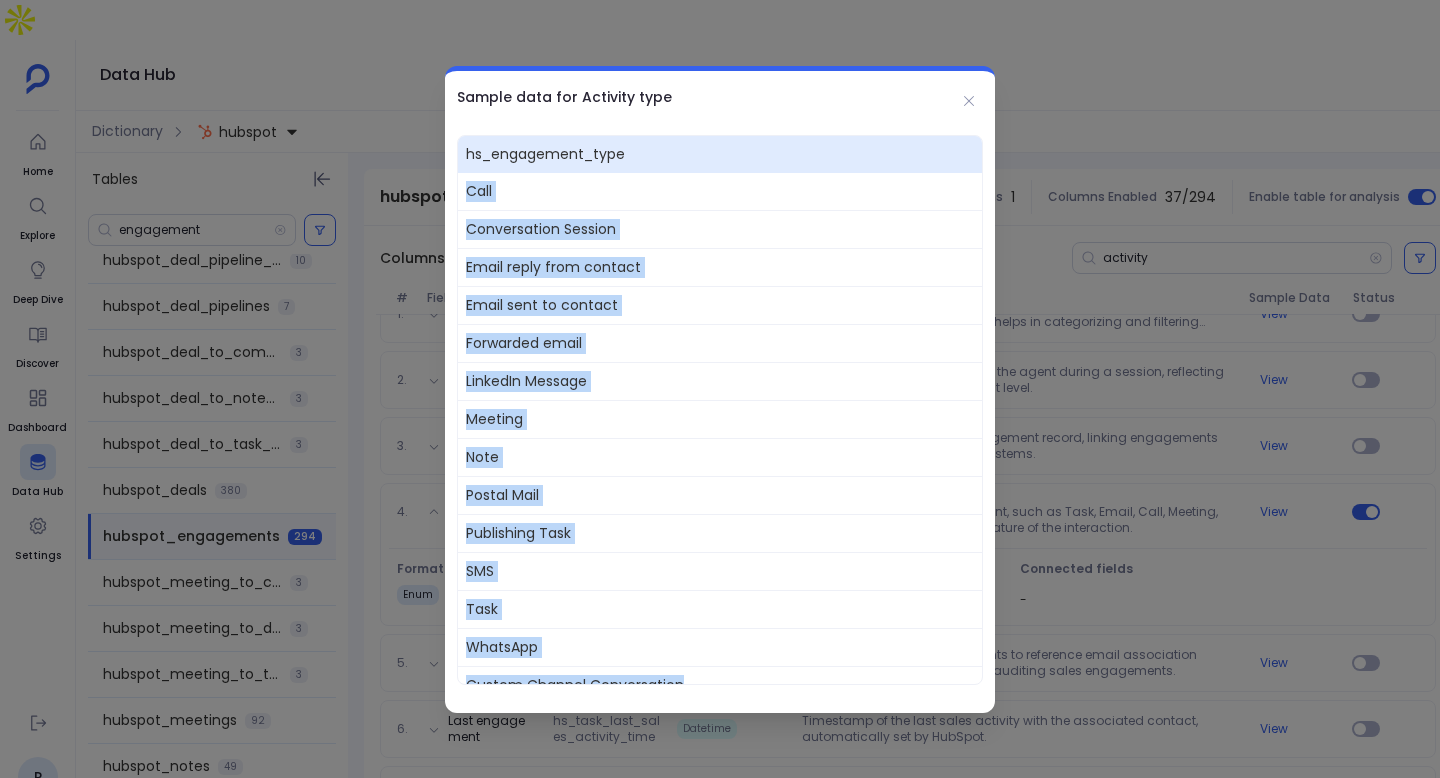 drag, startPoint x: 463, startPoint y: 189, endPoint x: 721, endPoint y: 680, distance: 554.65753 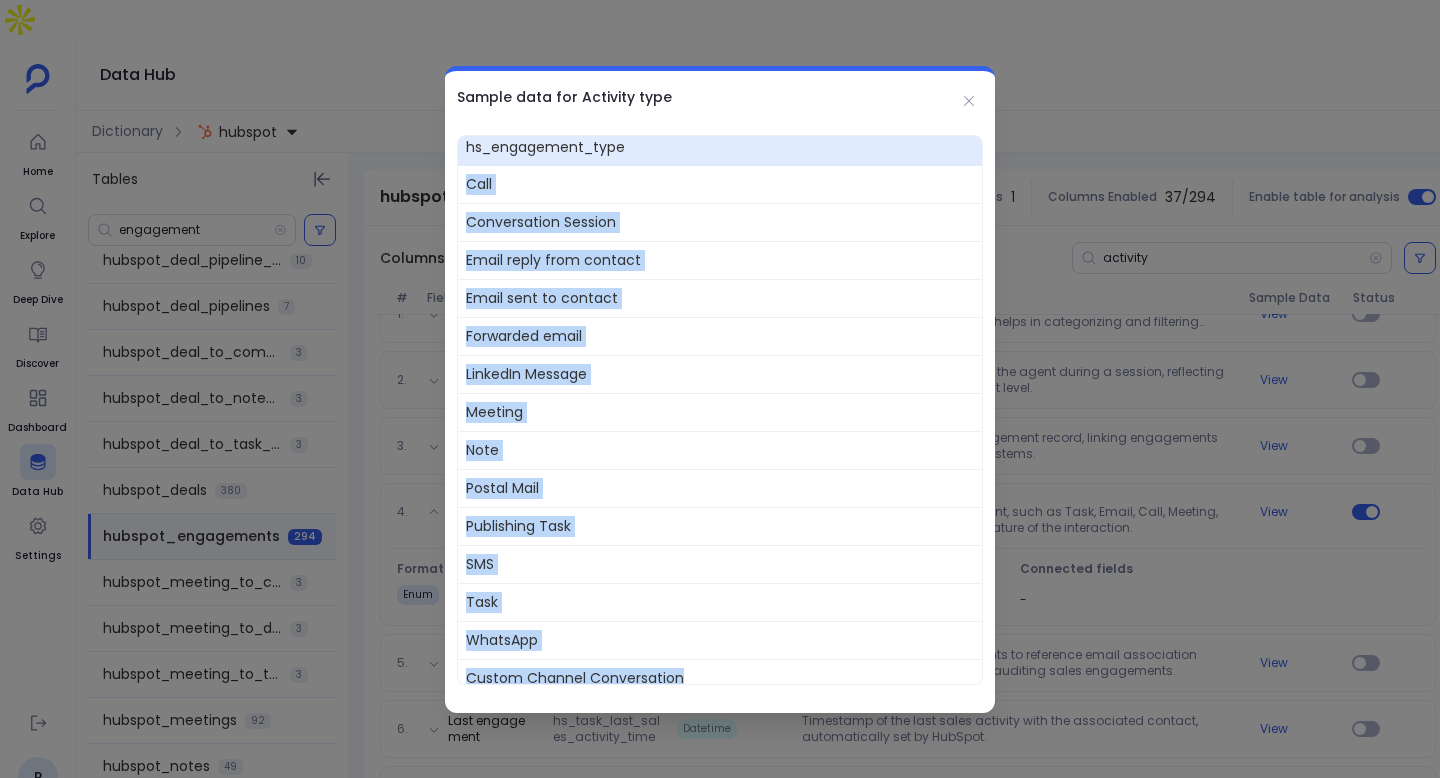 scroll, scrollTop: 20, scrollLeft: 0, axis: vertical 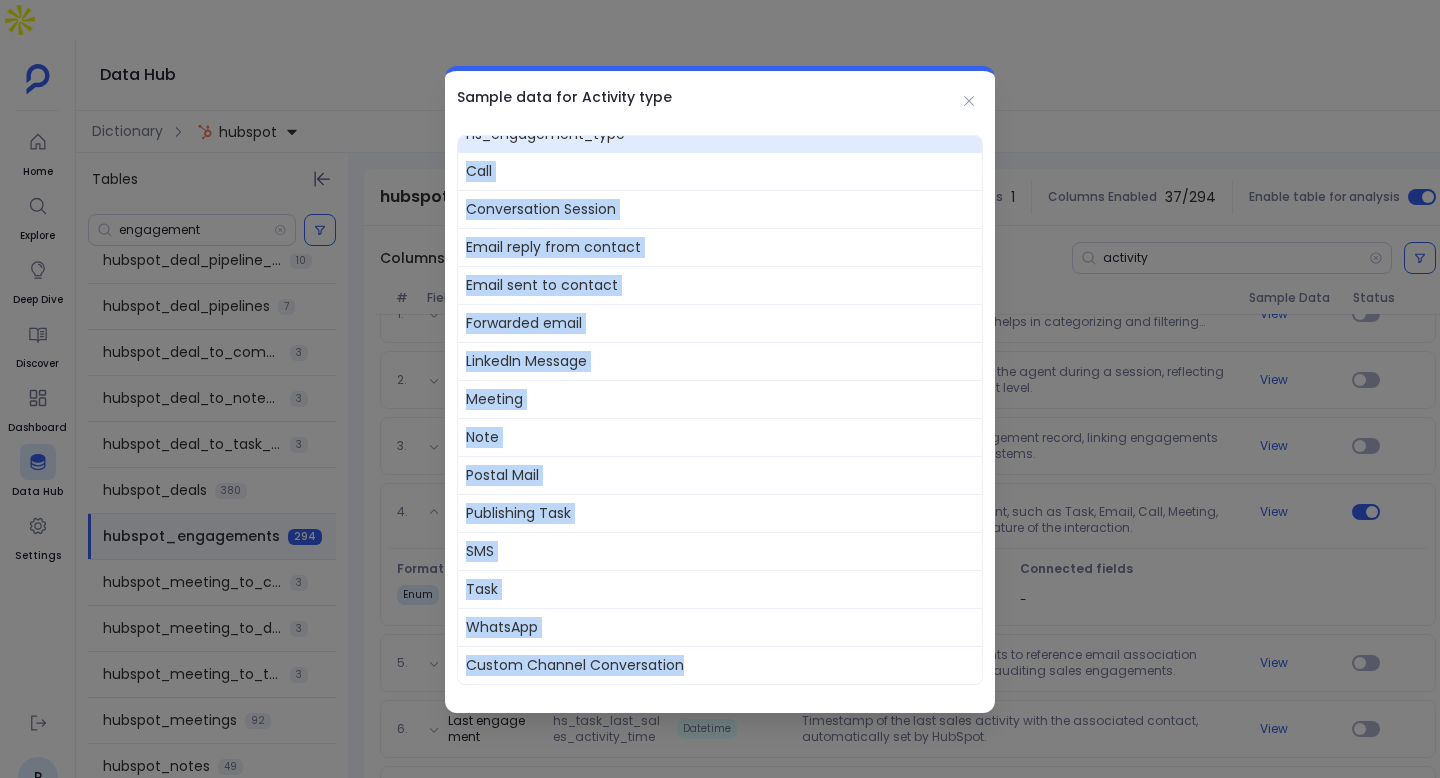 copy on "Call Conversation Session Email reply from contact Email sent to contact Forwarded email LinkedIn Message Meeting Note Postal Mail Publishing Task SMS Task WhatsApp Custom Channel Conversation" 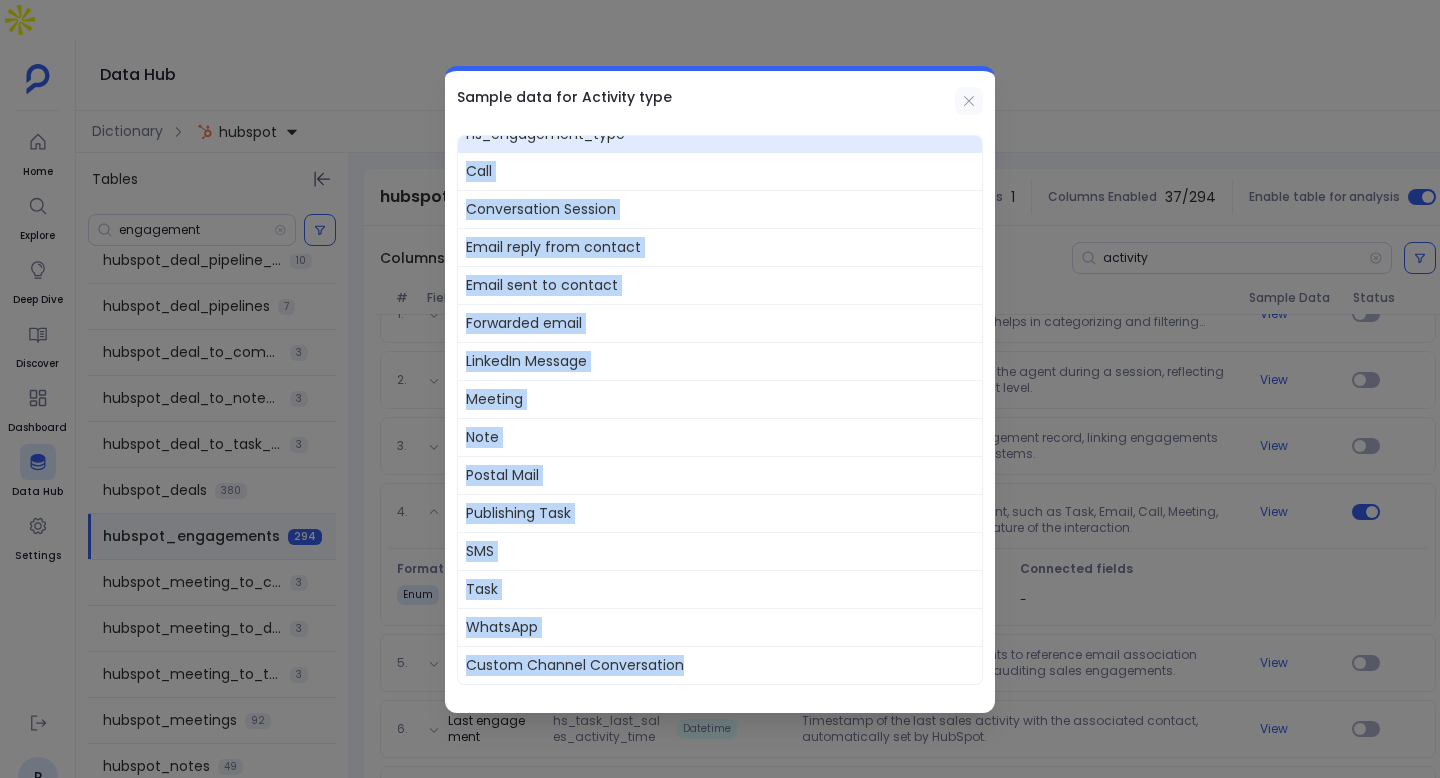 click at bounding box center [969, 101] 